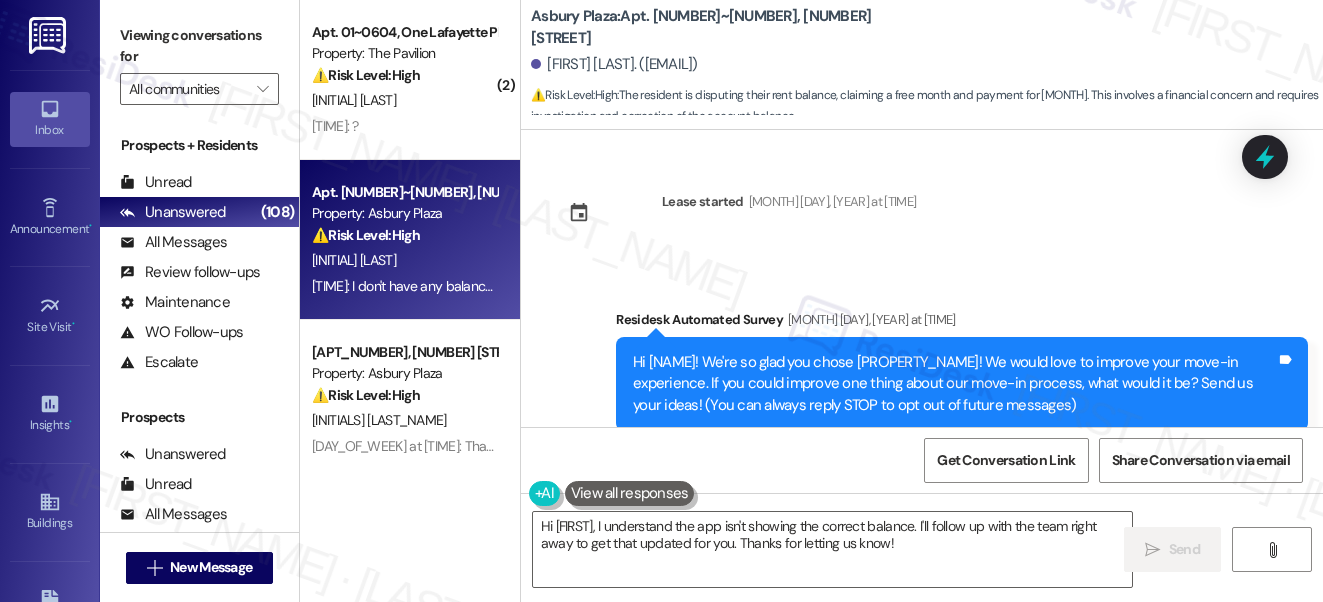 scroll, scrollTop: 0, scrollLeft: 0, axis: both 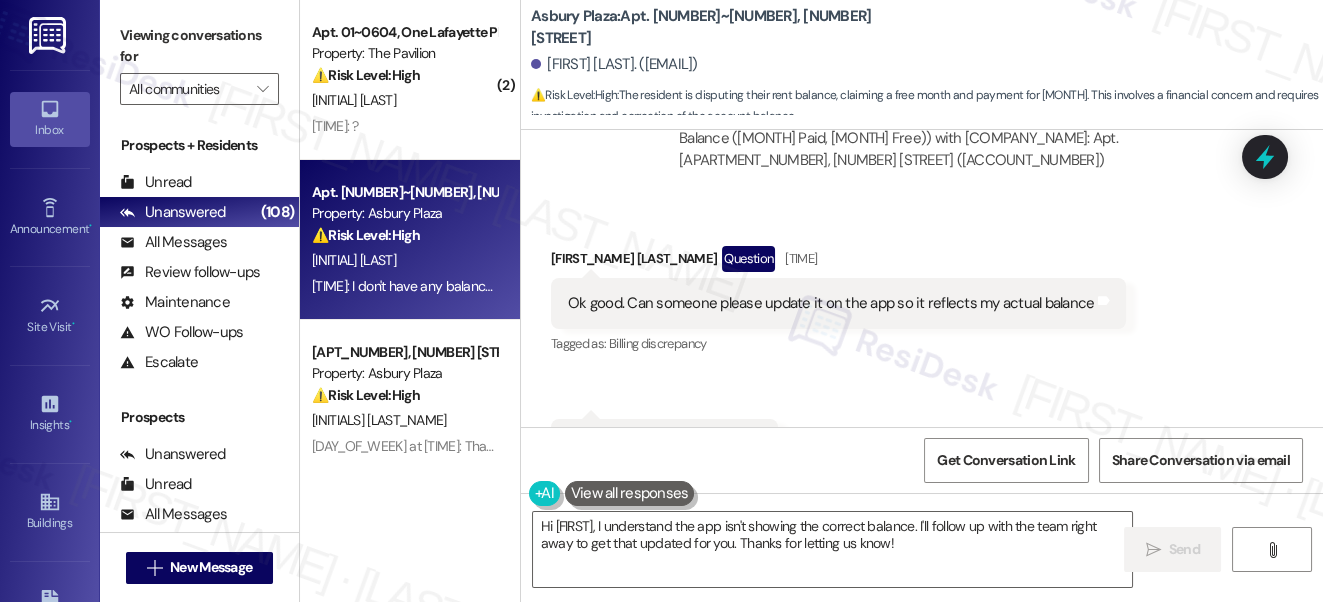 click on "Ok good. Can someone please update it on the app so it reflects my actual balance Tags and notes" at bounding box center (838, 303) 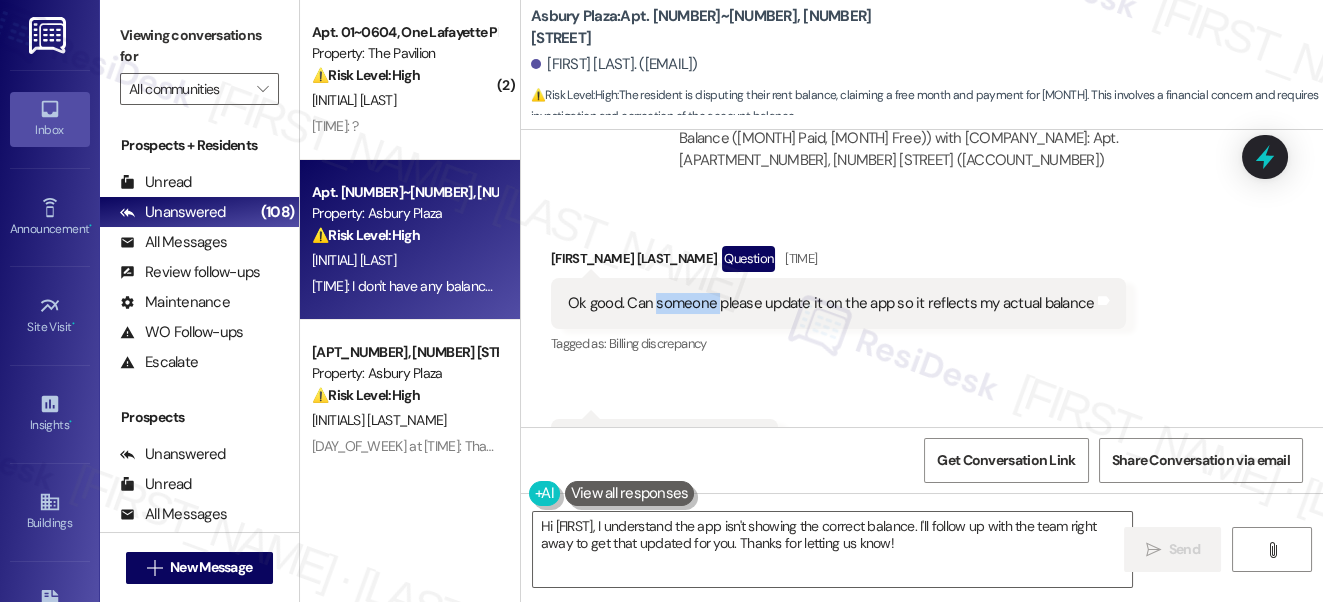 click on "Ok good. Can someone please update it on the app so it reflects my actual balance Tags and notes" at bounding box center (838, 303) 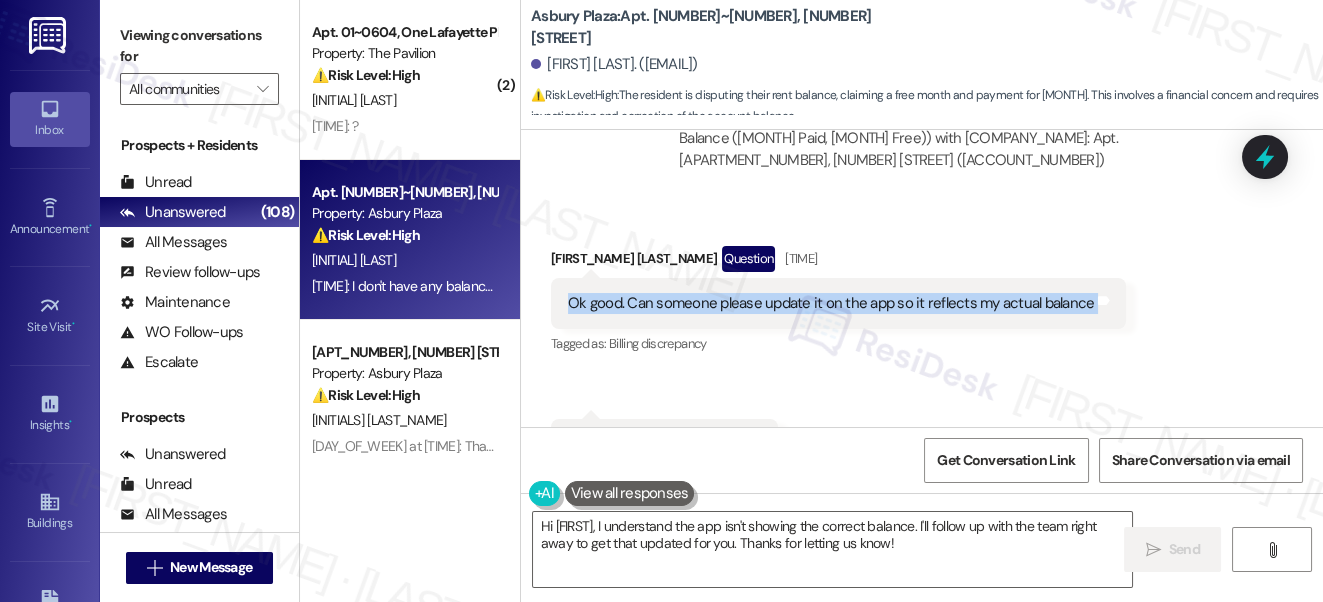 click on "Ok good. Can someone please update it on the app so it reflects my actual balance Tags and notes" at bounding box center (838, 303) 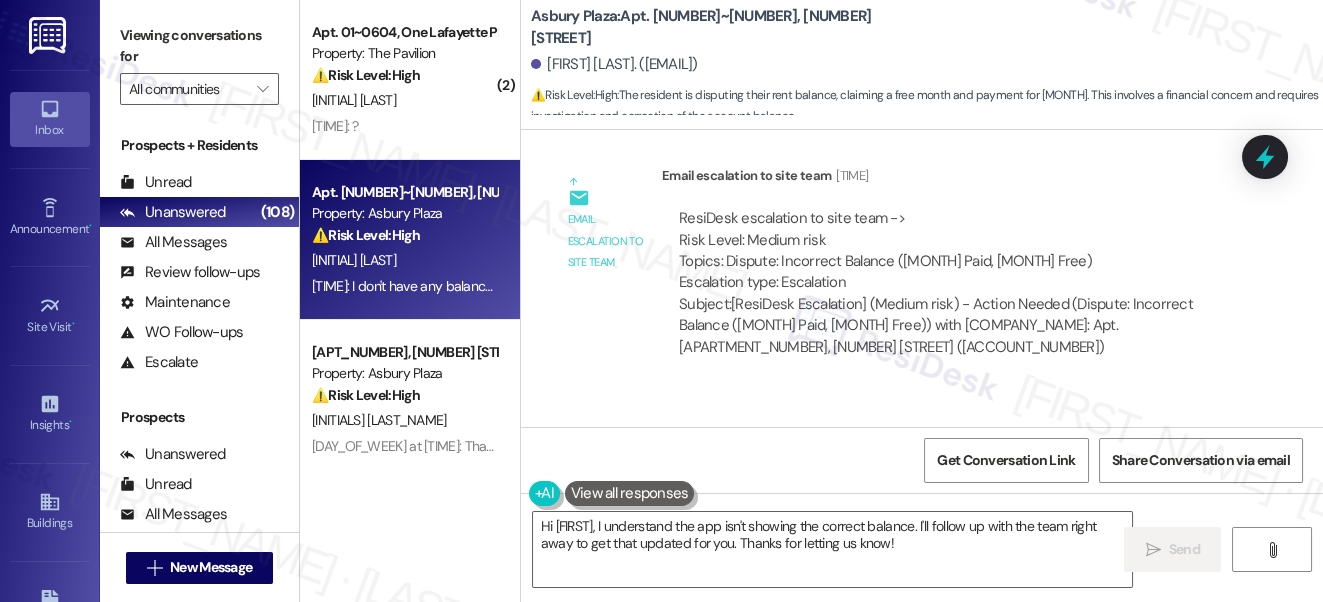 scroll, scrollTop: 1178, scrollLeft: 0, axis: vertical 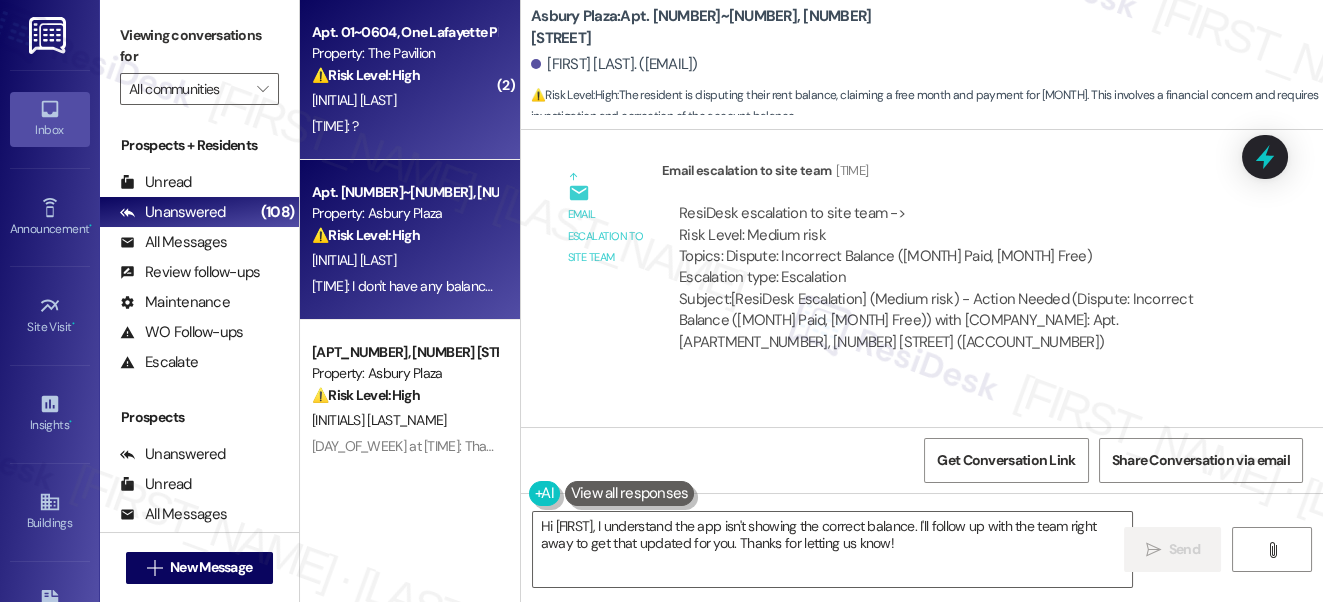 click on "[TIME]: ? [TIME]: ?" at bounding box center [404, 126] 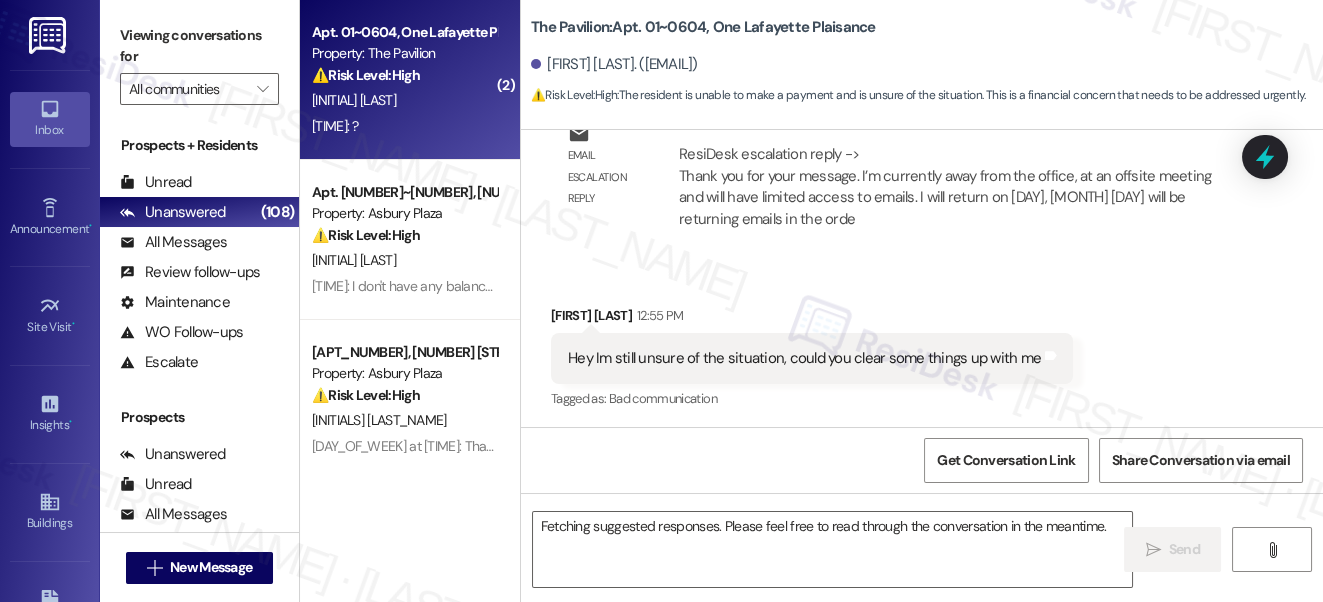 scroll, scrollTop: 7761, scrollLeft: 0, axis: vertical 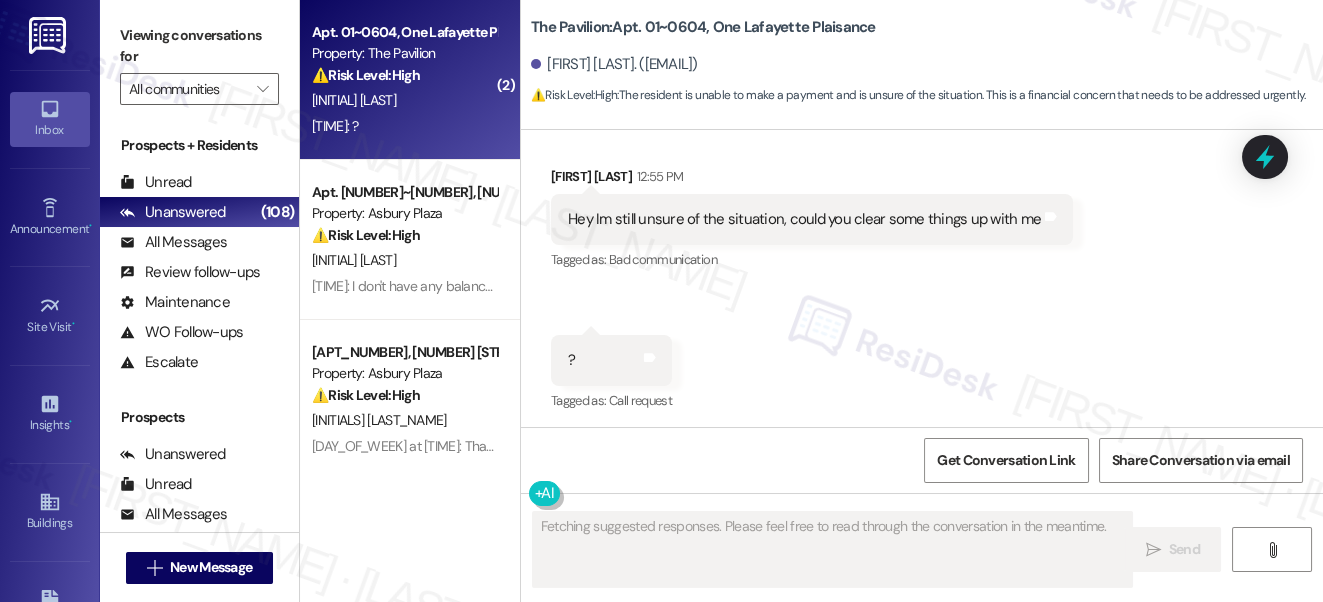 click on "Hey Im still unsure of the situation, could you clear some things up with me" at bounding box center (804, 219) 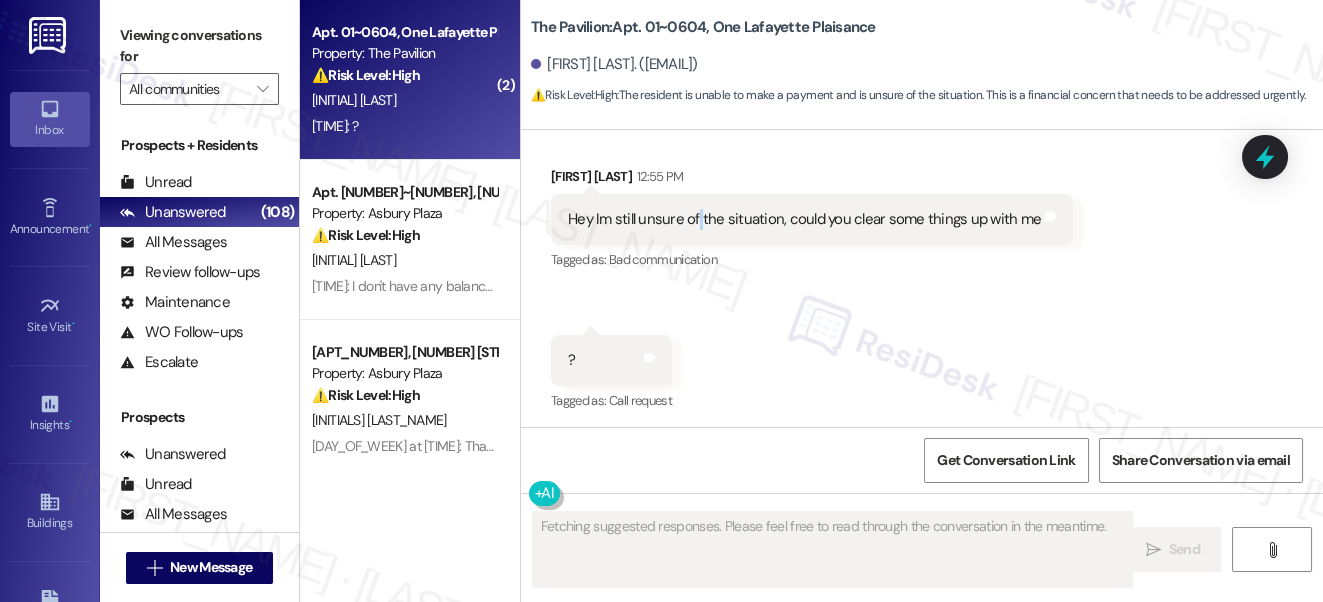 click on "Hey Im still unsure of the situation, could you clear some things up with me" at bounding box center (804, 219) 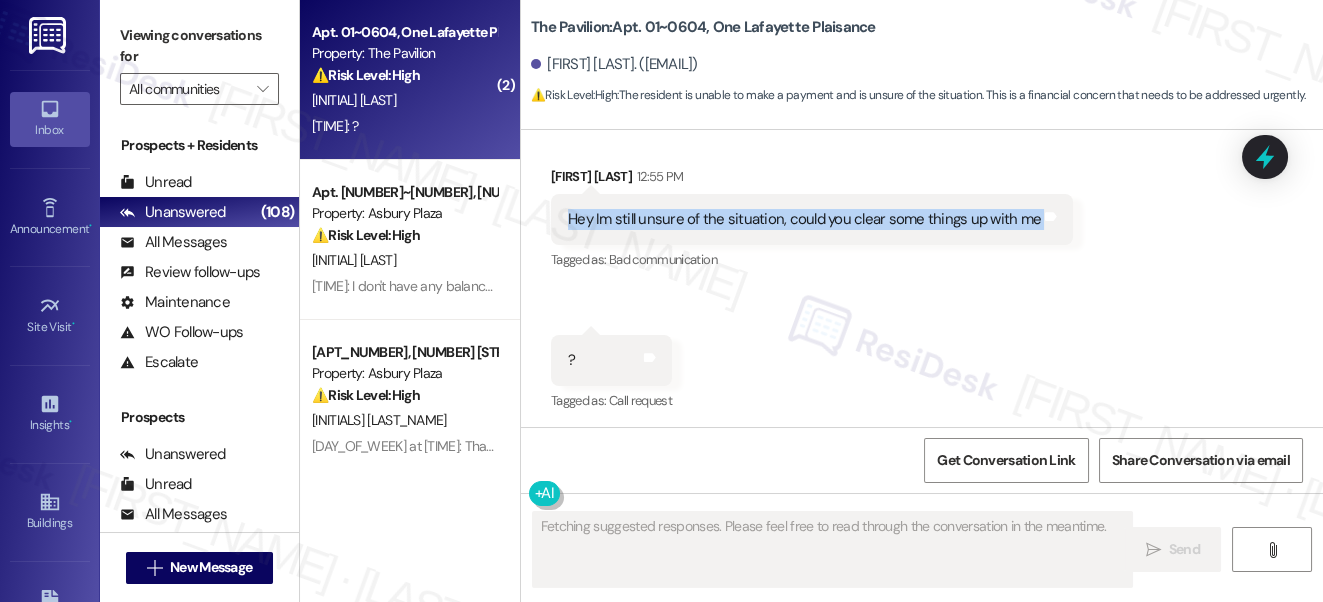 click on "Hey Im still unsure of the situation, could you clear some things up with me" at bounding box center [804, 219] 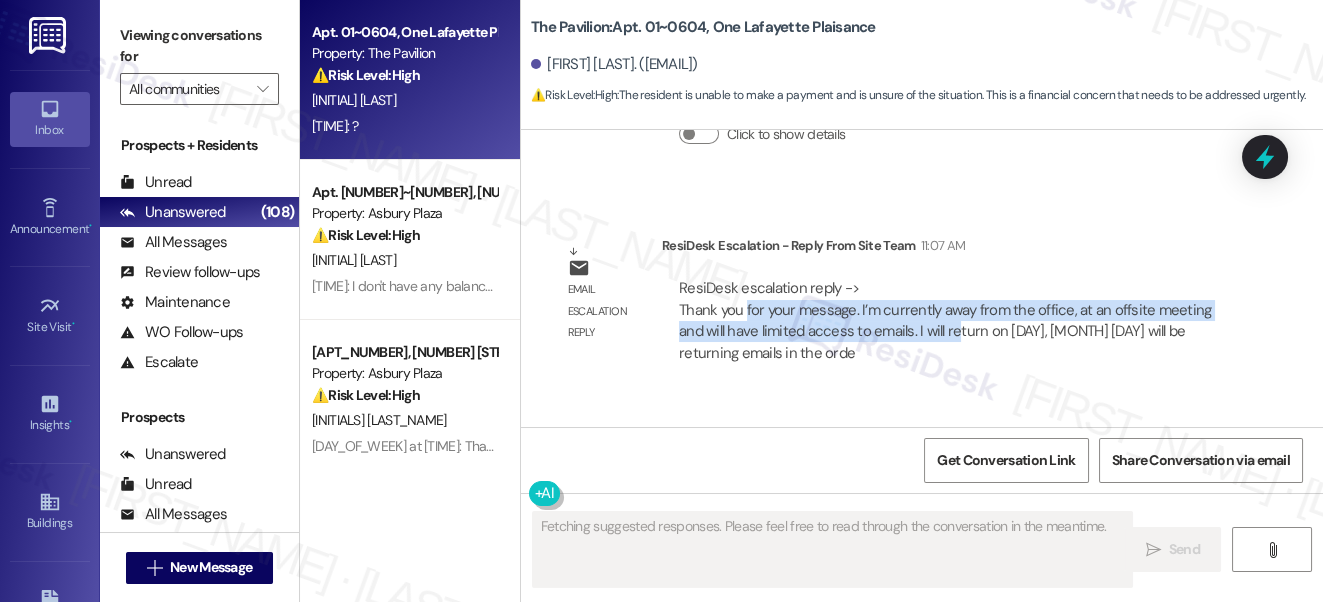 drag, startPoint x: 747, startPoint y: 313, endPoint x: 952, endPoint y: 321, distance: 205.15604 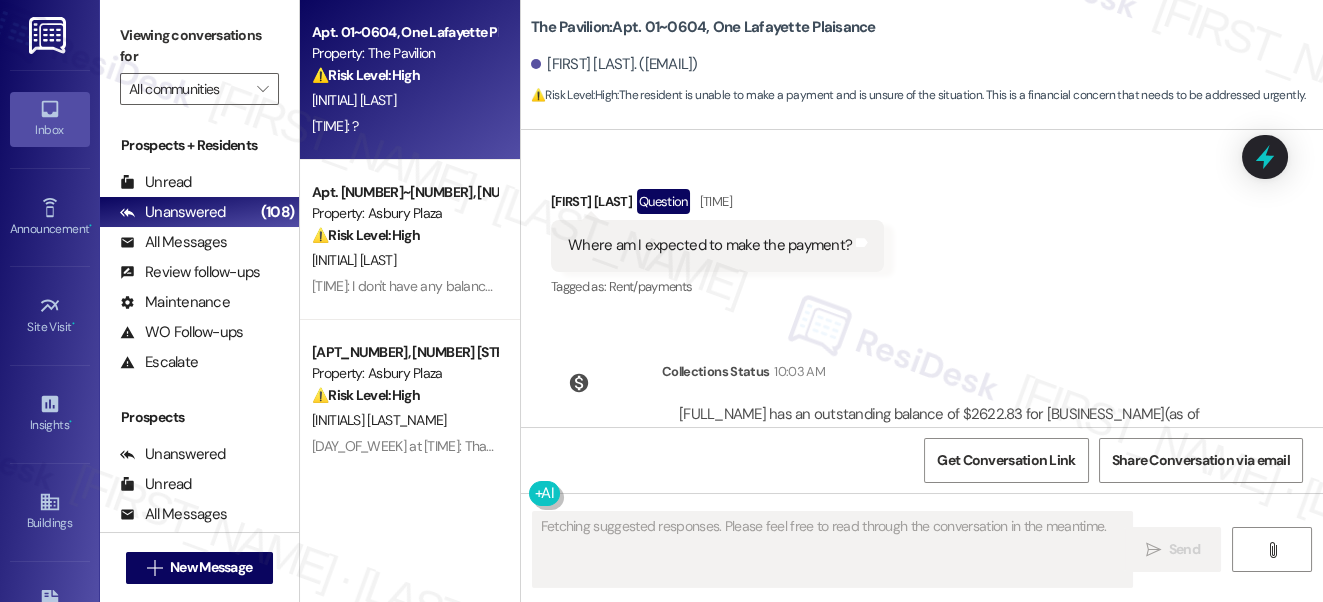 scroll, scrollTop: 7125, scrollLeft: 0, axis: vertical 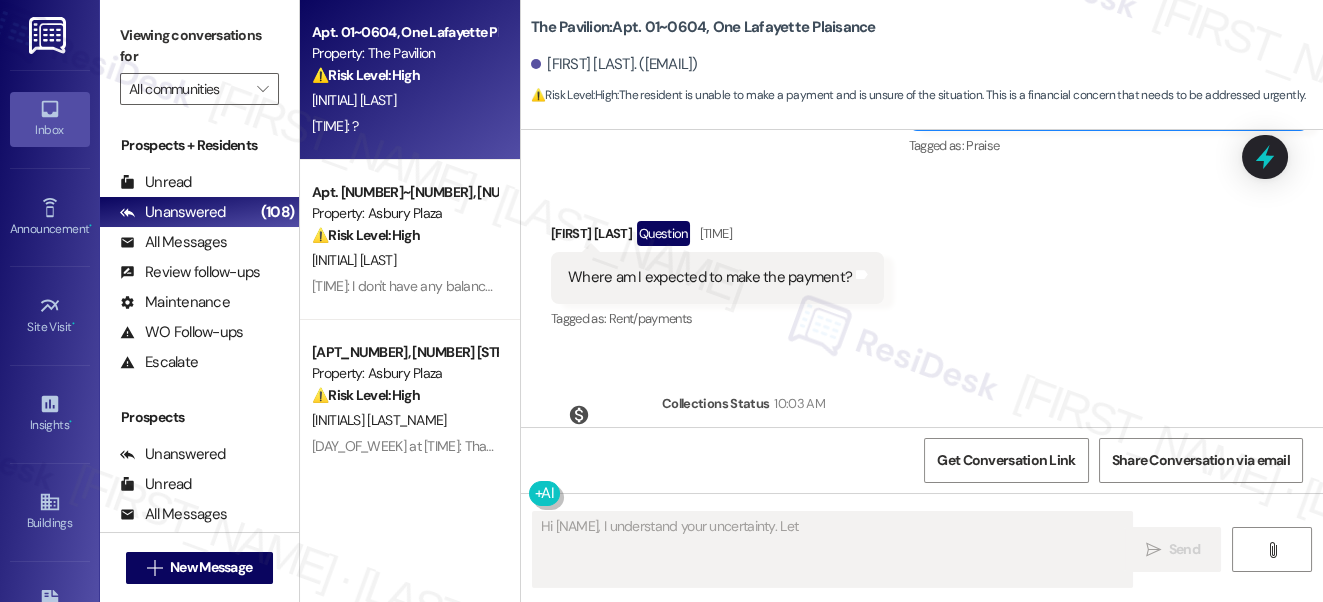 click on "Where am I expected to make the payment? Tags and notes" at bounding box center [717, 277] 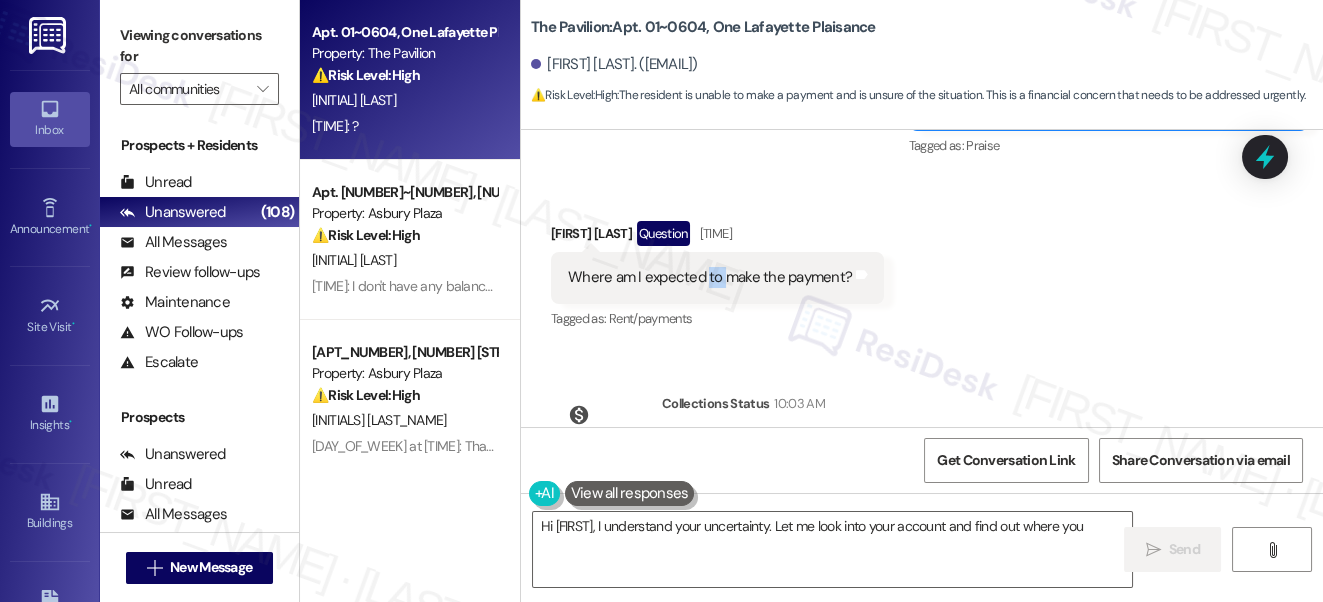 click on "Where am I expected to make the payment? Tags and notes" at bounding box center [717, 277] 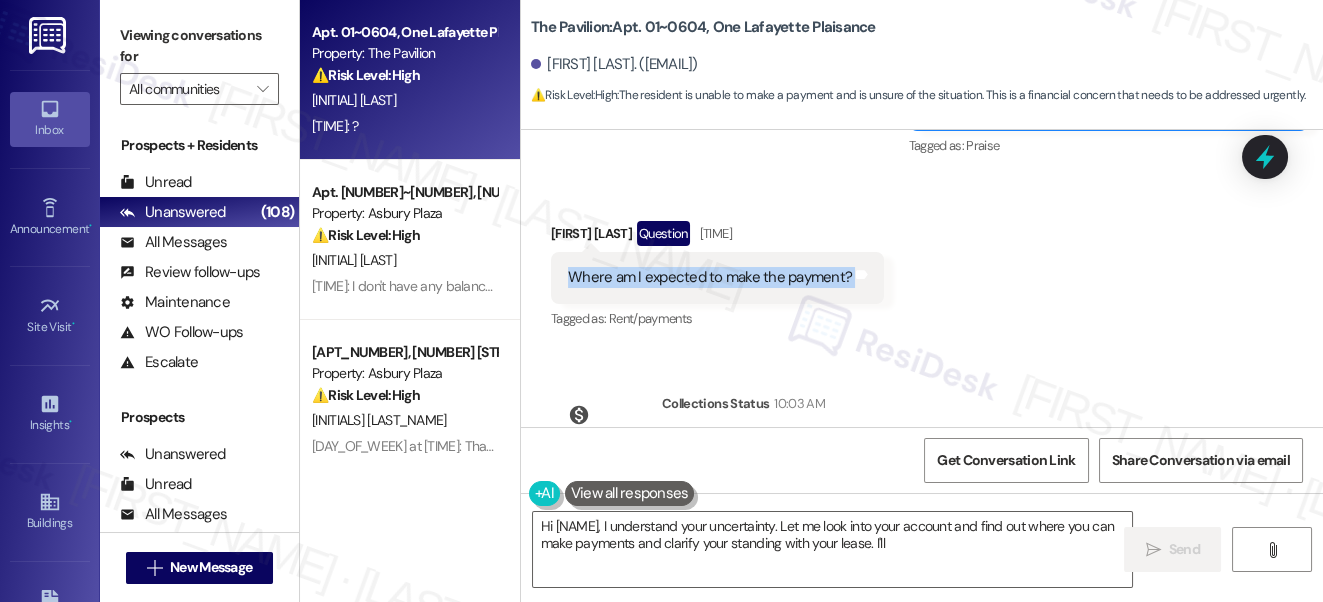 click on "Where am I expected to make the payment? Tags and notes" at bounding box center [717, 277] 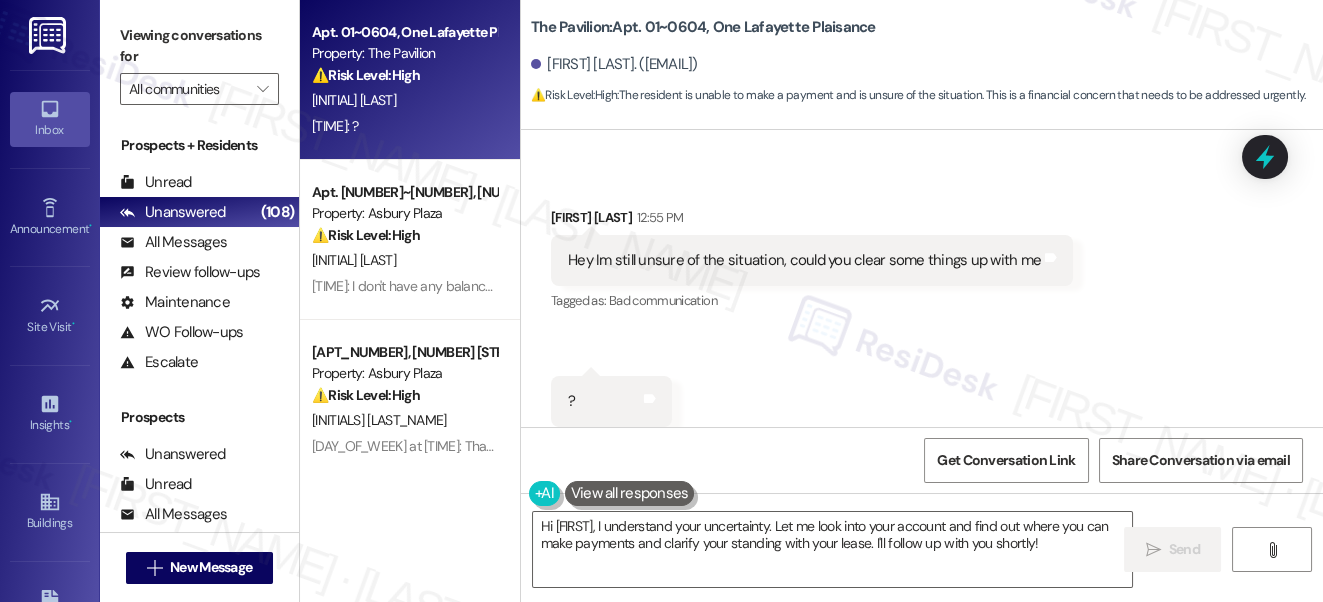 scroll, scrollTop: 7762, scrollLeft: 0, axis: vertical 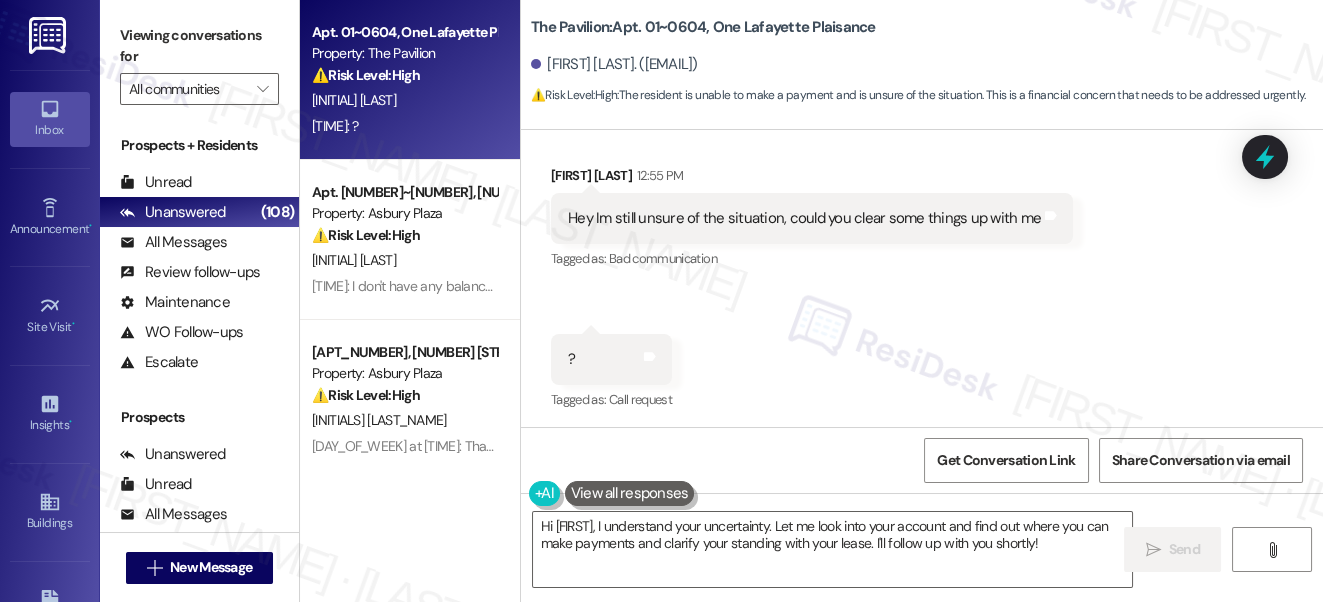 click on "Hey Im still unsure of the situation, could you clear some things up with me" at bounding box center [804, 218] 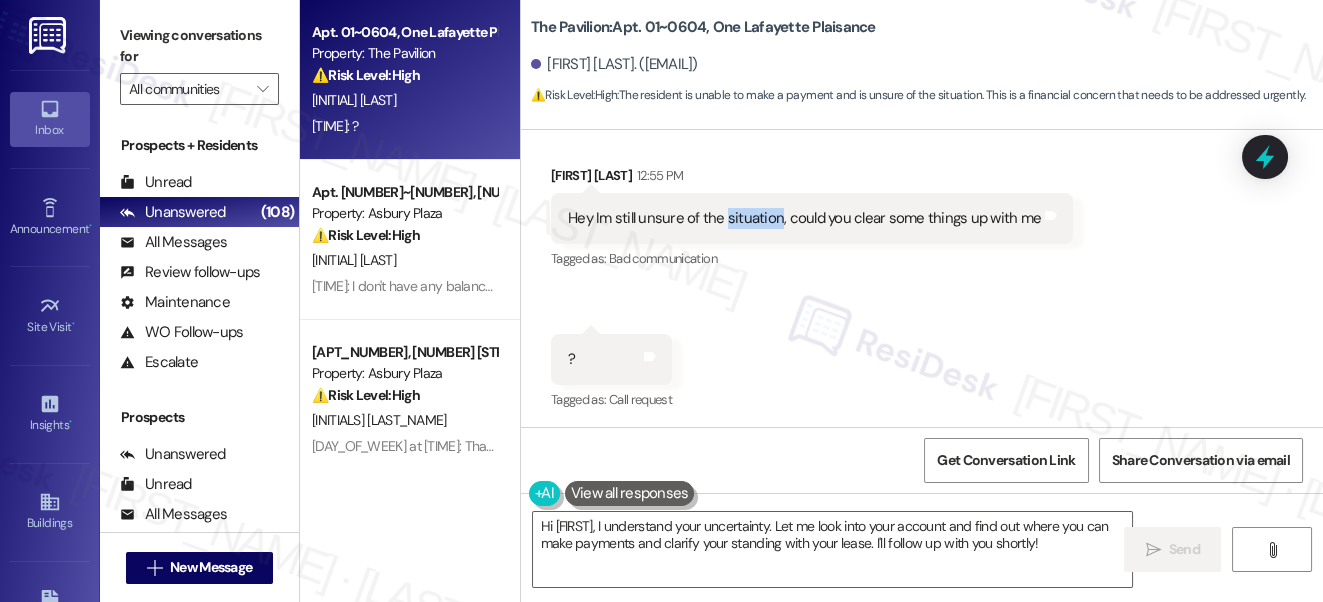 click on "Hey Im still unsure of the situation, could you clear some things up with me" at bounding box center [804, 218] 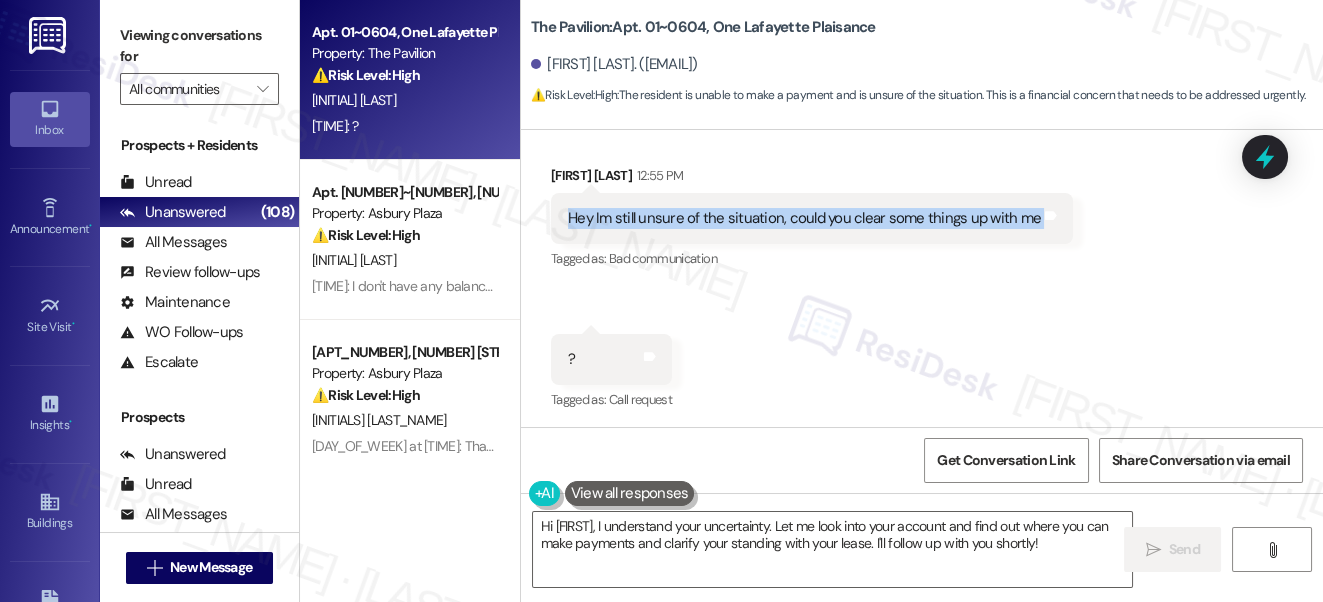 click on "Hey Im still unsure of the situation, could you clear some things up with me" at bounding box center (804, 218) 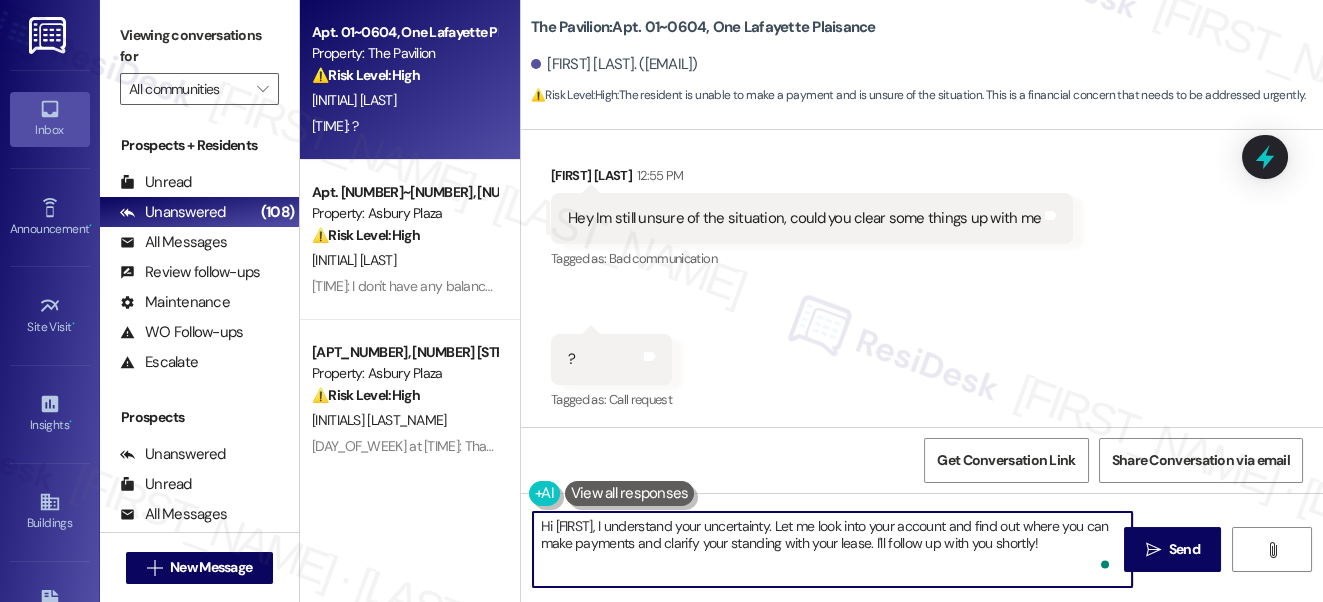 drag, startPoint x: 660, startPoint y: 526, endPoint x: 991, endPoint y: 534, distance: 331.09665 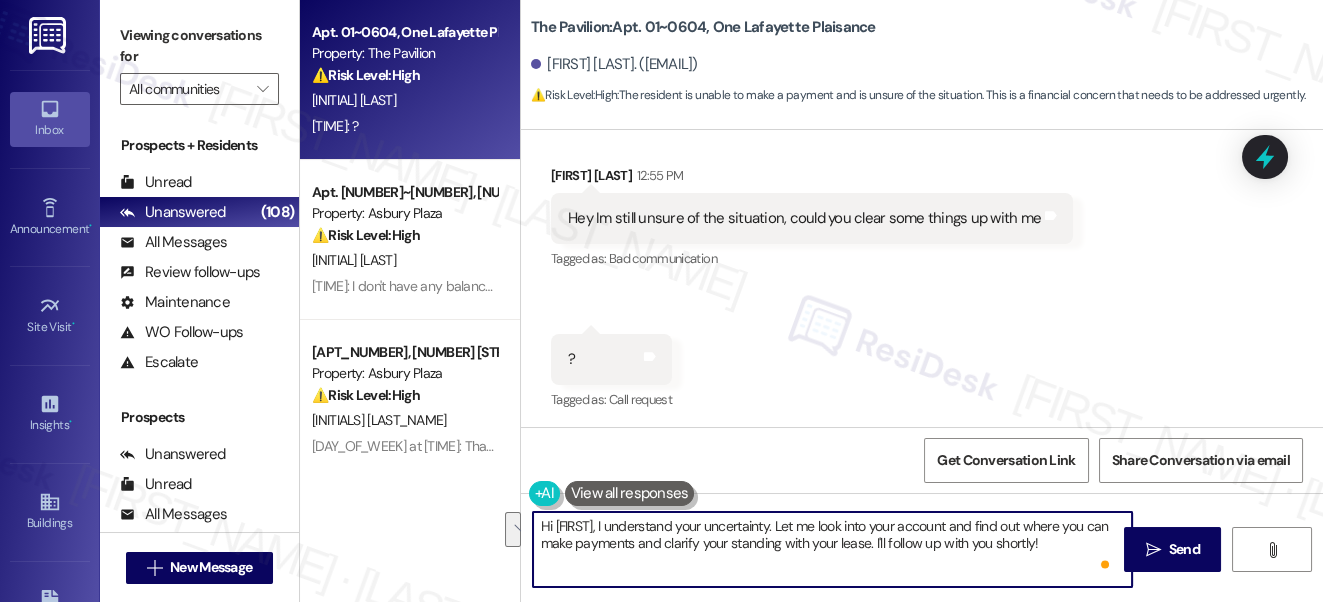 drag, startPoint x: 1085, startPoint y: 546, endPoint x: 818, endPoint y: 518, distance: 268.46414 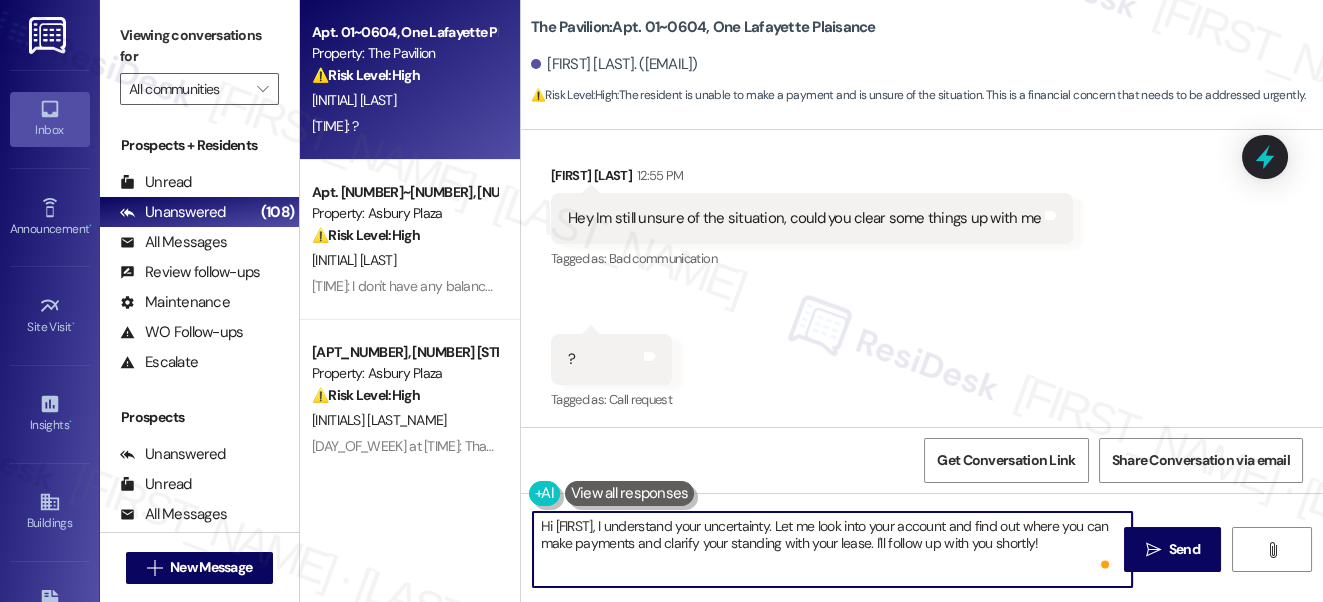 drag, startPoint x: 647, startPoint y: 527, endPoint x: 1095, endPoint y: 554, distance: 448.81287 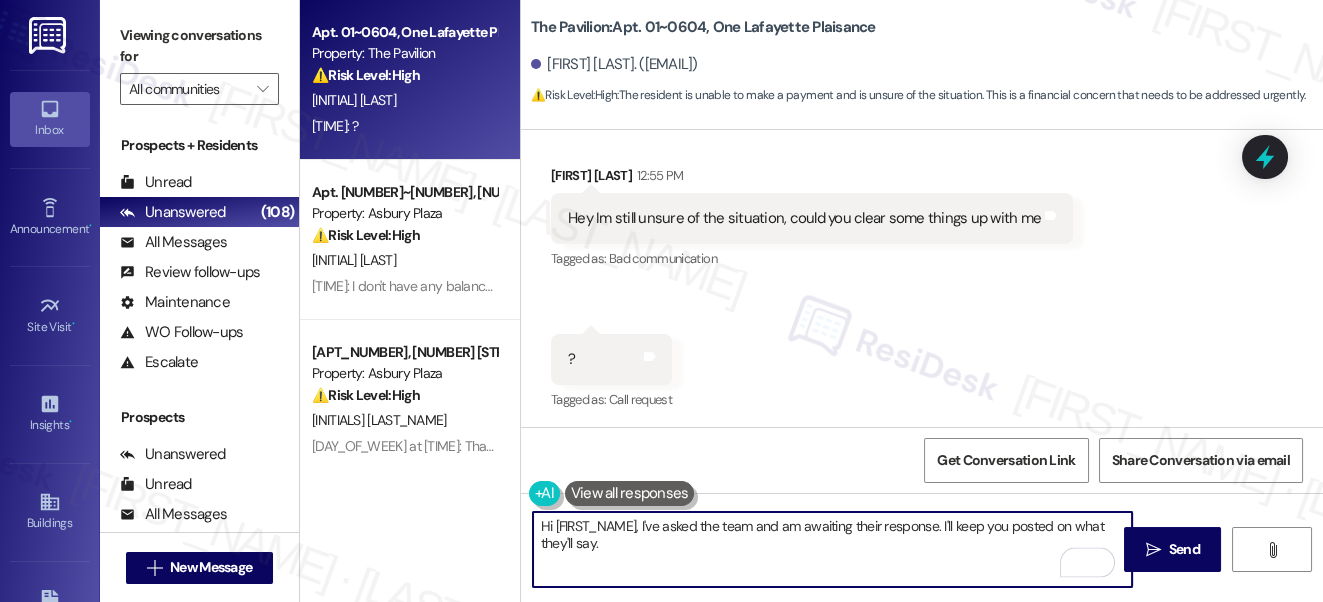 click on "Hi [FIRST_NAME], I've asked the team and am awaiting their response. I'll keep you posted on what they'll say." at bounding box center (833, 549) 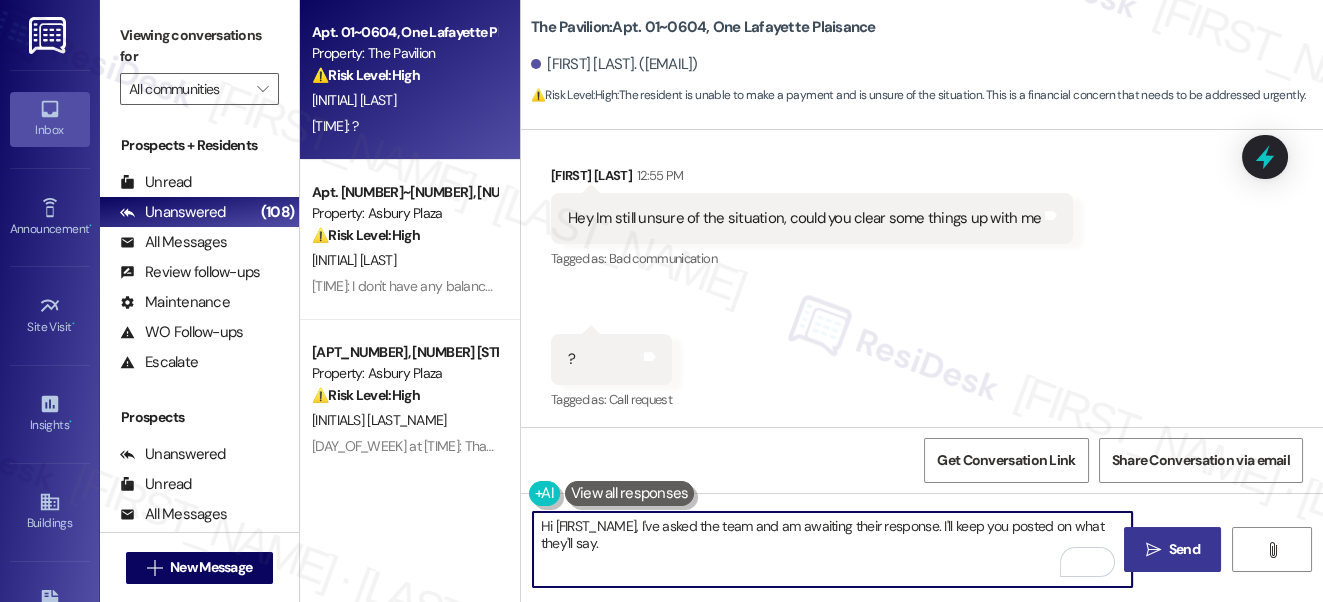 type on "Hi [FIRST_NAME], I've asked the team and am awaiting their response. I'll keep you posted on what they'll say." 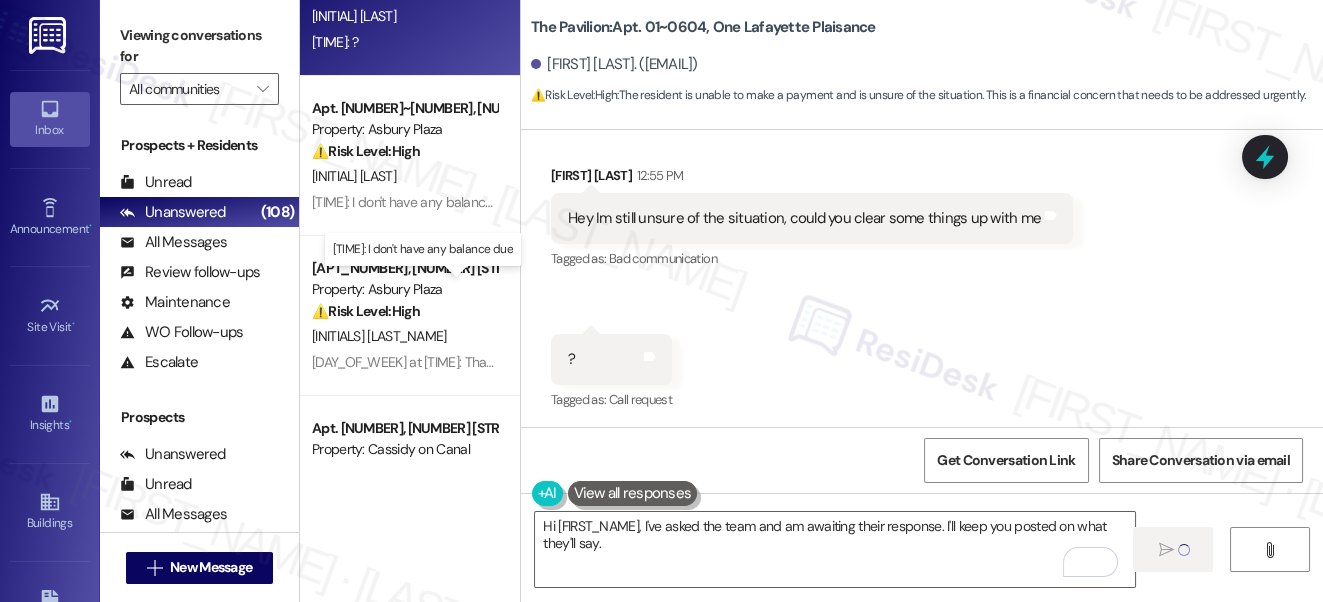 scroll, scrollTop: 181, scrollLeft: 0, axis: vertical 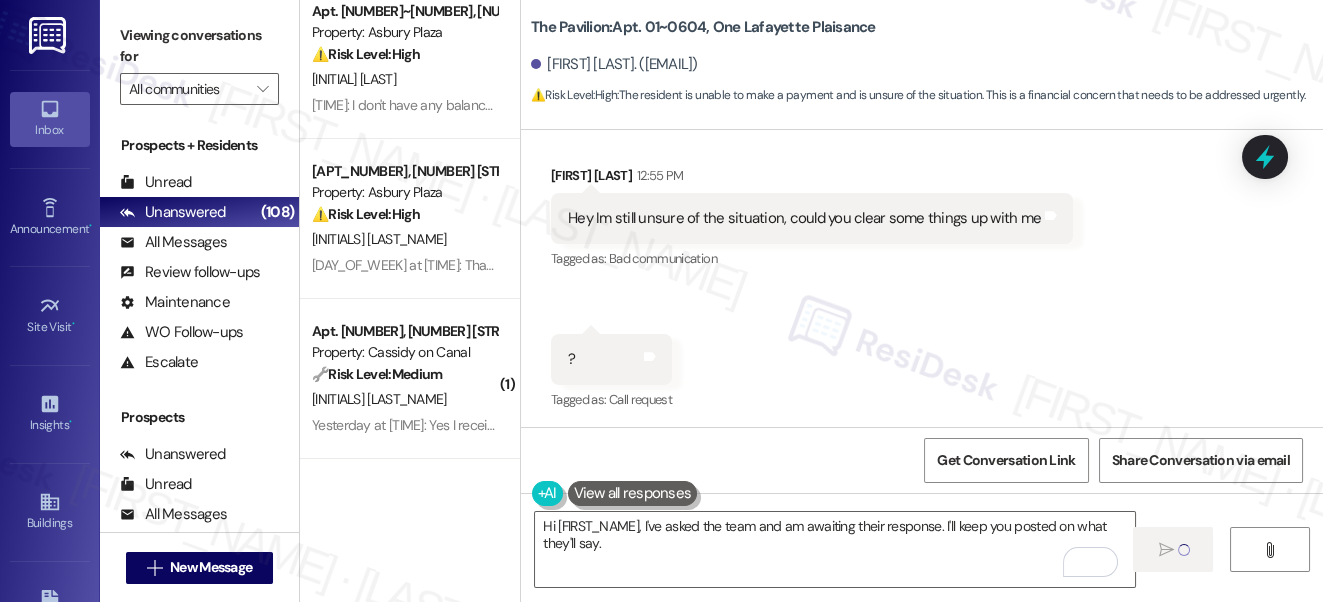 type 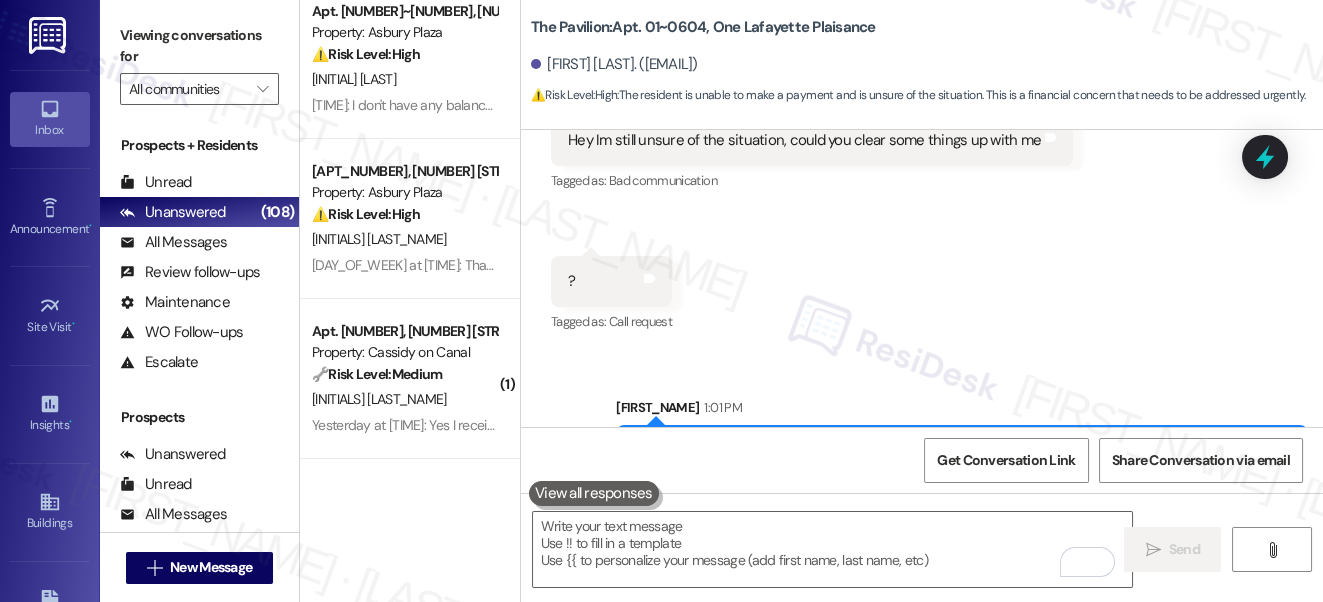 scroll, scrollTop: 7923, scrollLeft: 0, axis: vertical 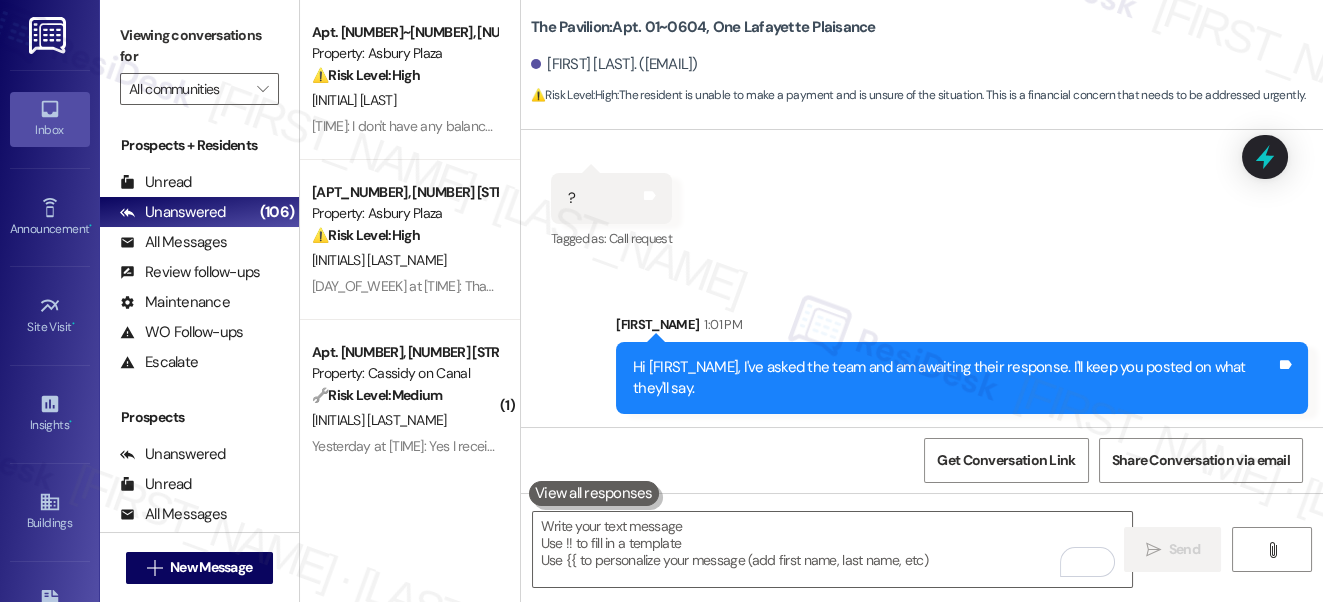 click on "Hi [FIRST_NAME], I've asked the team and am awaiting their response. I'll keep you posted on what they'll say." at bounding box center [954, 378] 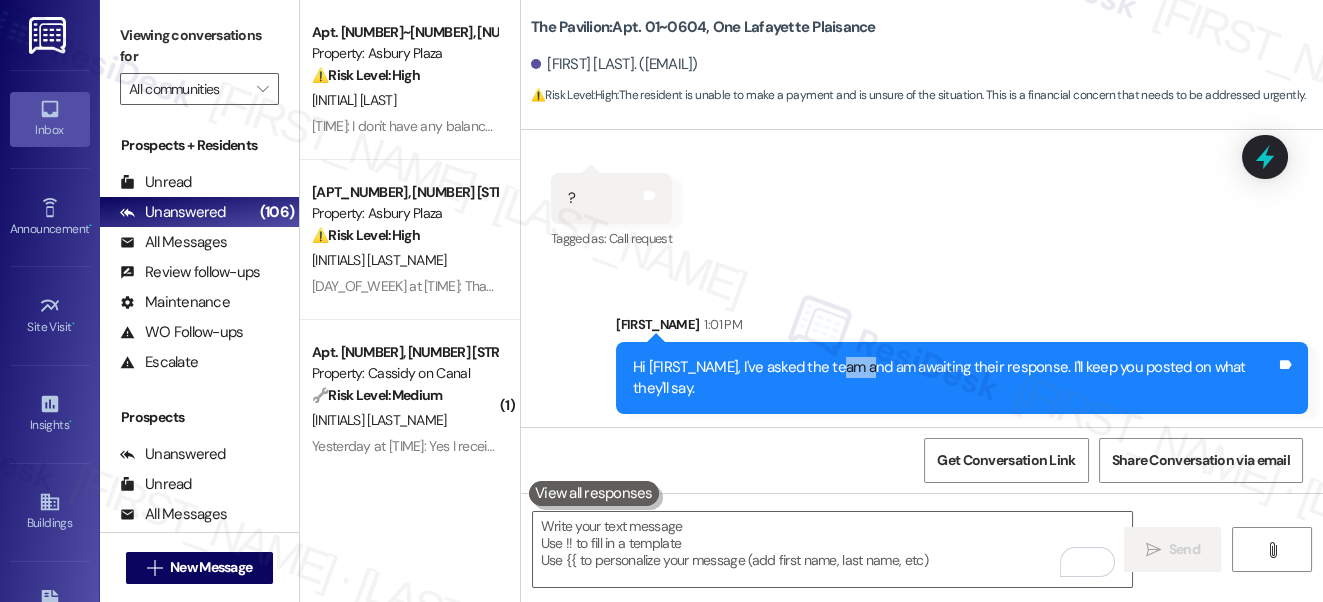 click on "Hi [FIRST_NAME], I've asked the team and am awaiting their response. I'll keep you posted on what they'll say." at bounding box center [954, 378] 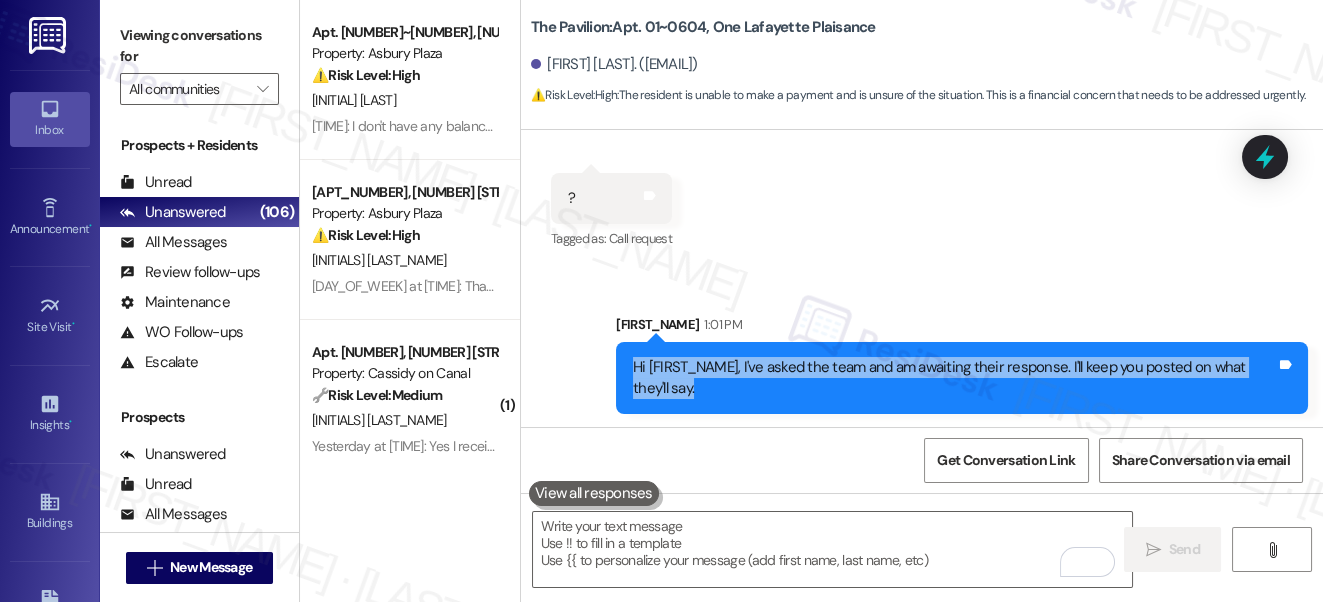 click on "Hi [FIRST_NAME], I've asked the team and am awaiting their response. I'll keep you posted on what they'll say." at bounding box center (954, 378) 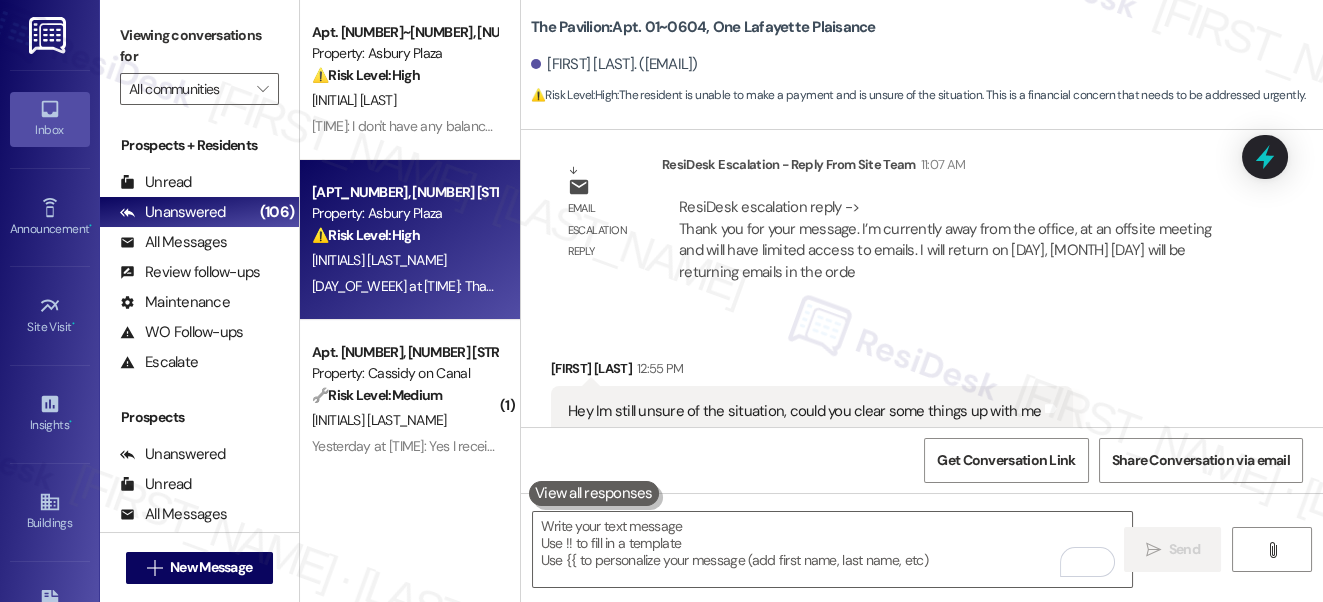 scroll, scrollTop: 7469, scrollLeft: 0, axis: vertical 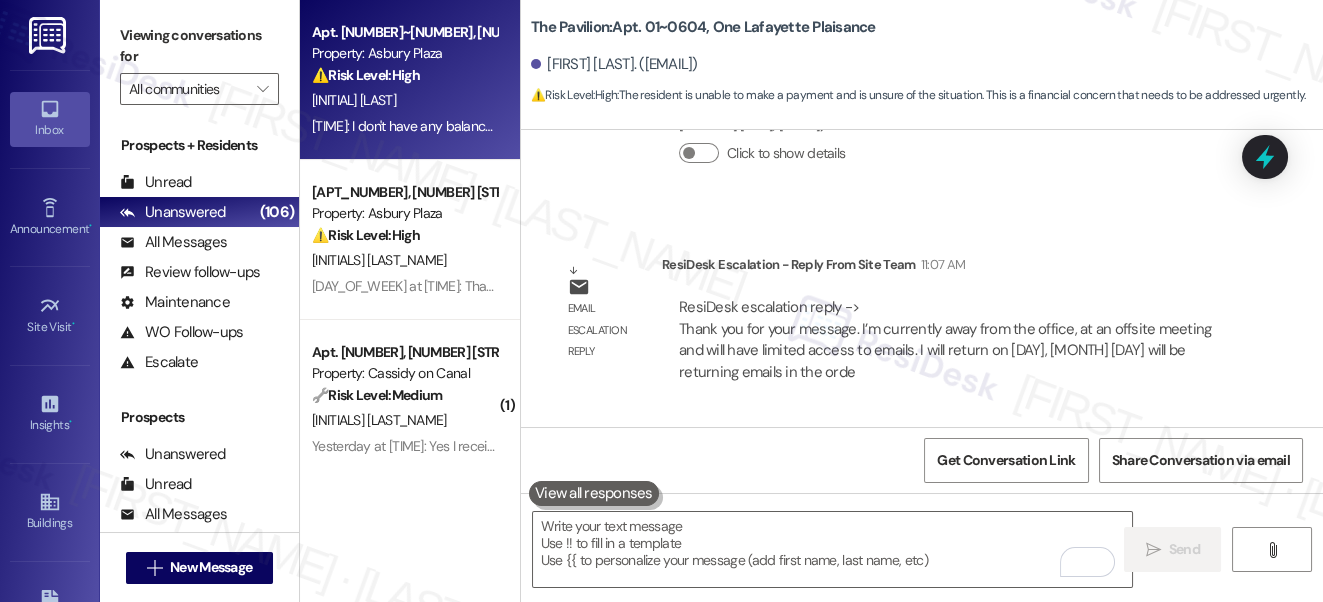click on "[INITIAL] [LAST]" at bounding box center (404, 100) 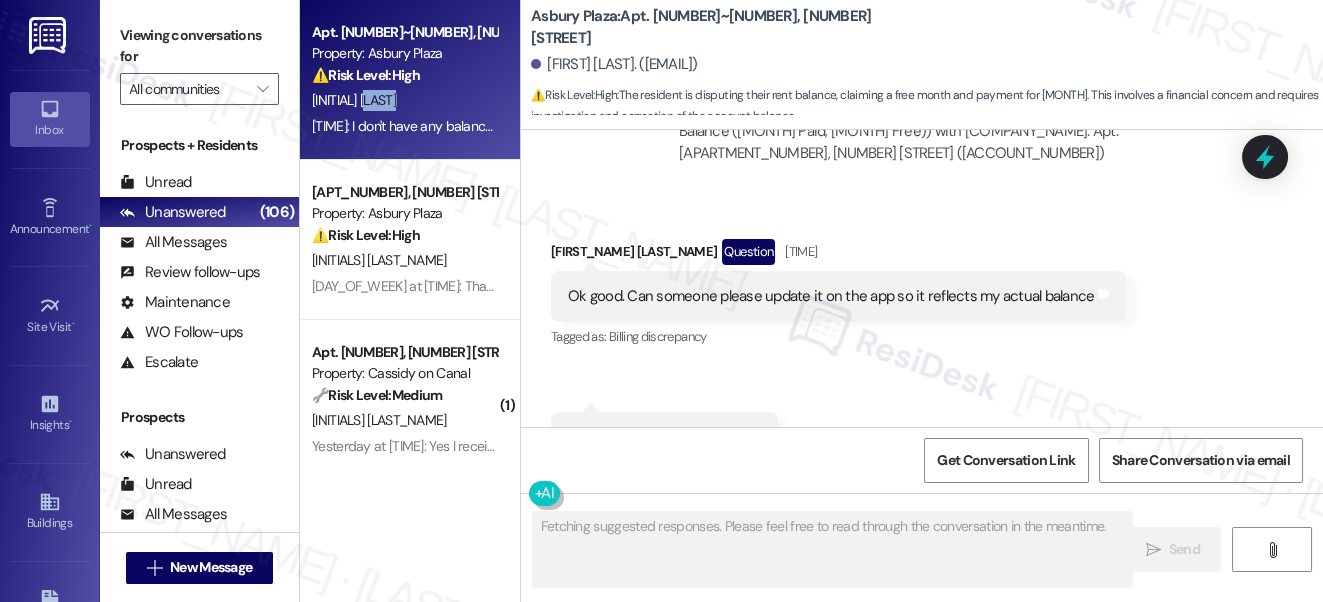 scroll, scrollTop: 1426, scrollLeft: 0, axis: vertical 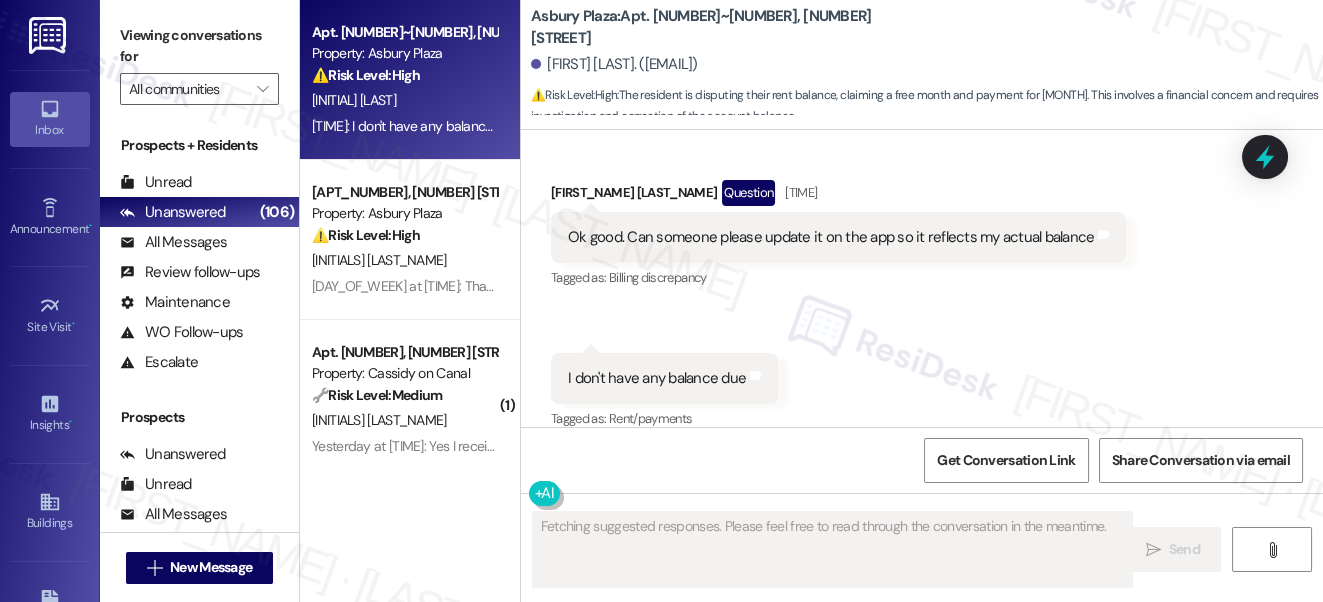 click on "Ok good. Can someone please update it on the app so it reflects my actual balance" at bounding box center [831, 237] 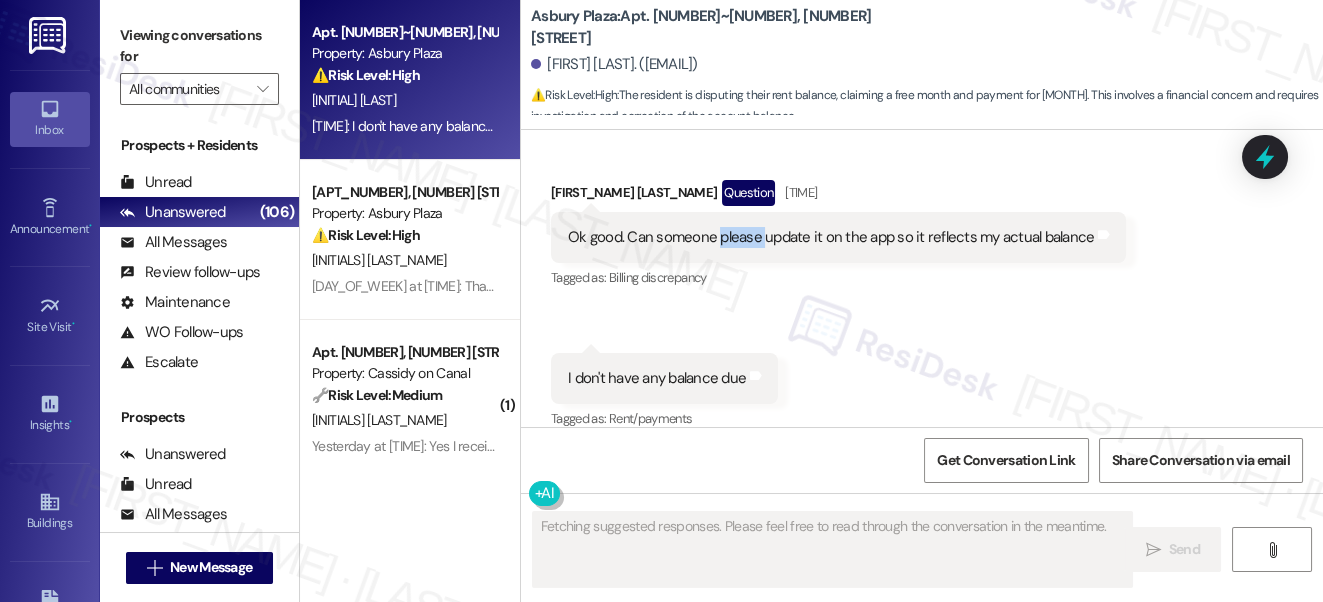 click on "Ok good. Can someone please update it on the app so it reflects my actual balance" at bounding box center [831, 237] 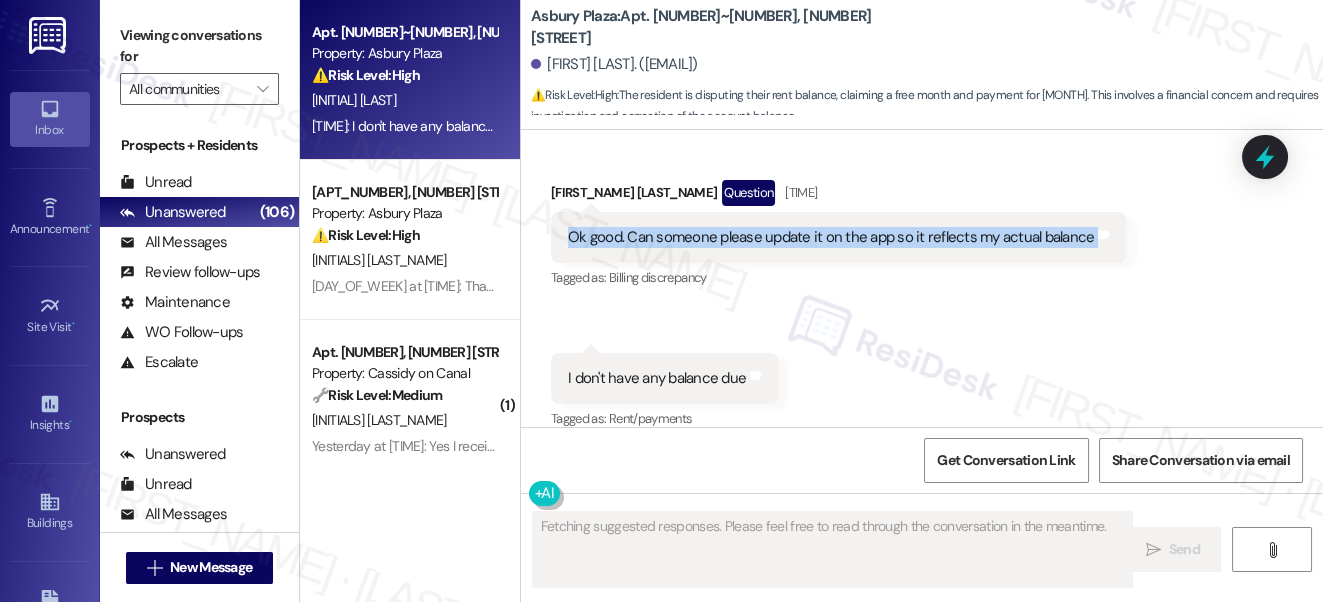 click on "Ok good. Can someone please update it on the app so it reflects my actual balance" at bounding box center [831, 237] 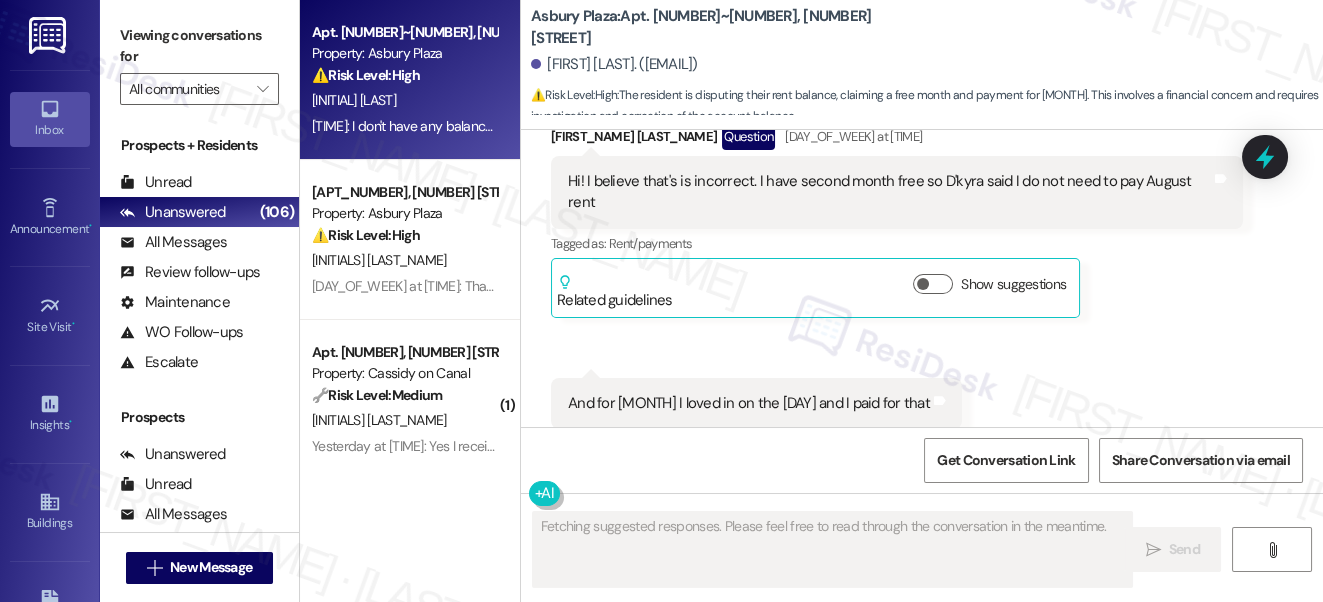 scroll, scrollTop: 517, scrollLeft: 0, axis: vertical 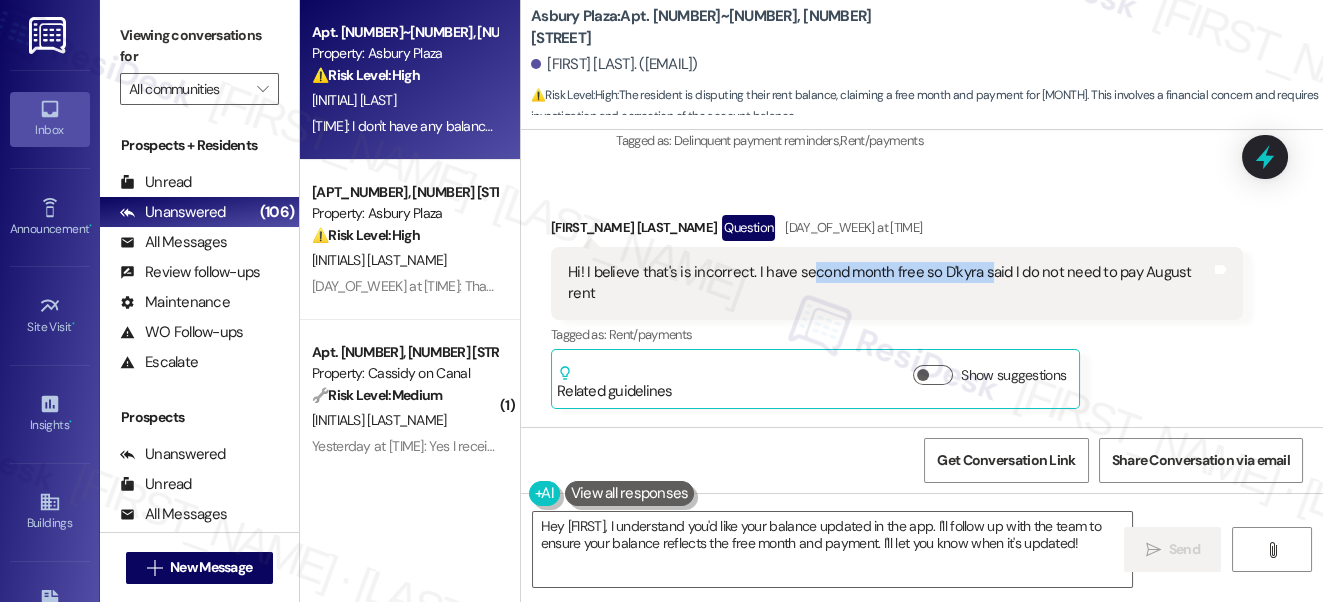 drag, startPoint x: 800, startPoint y: 274, endPoint x: 982, endPoint y: 274, distance: 182 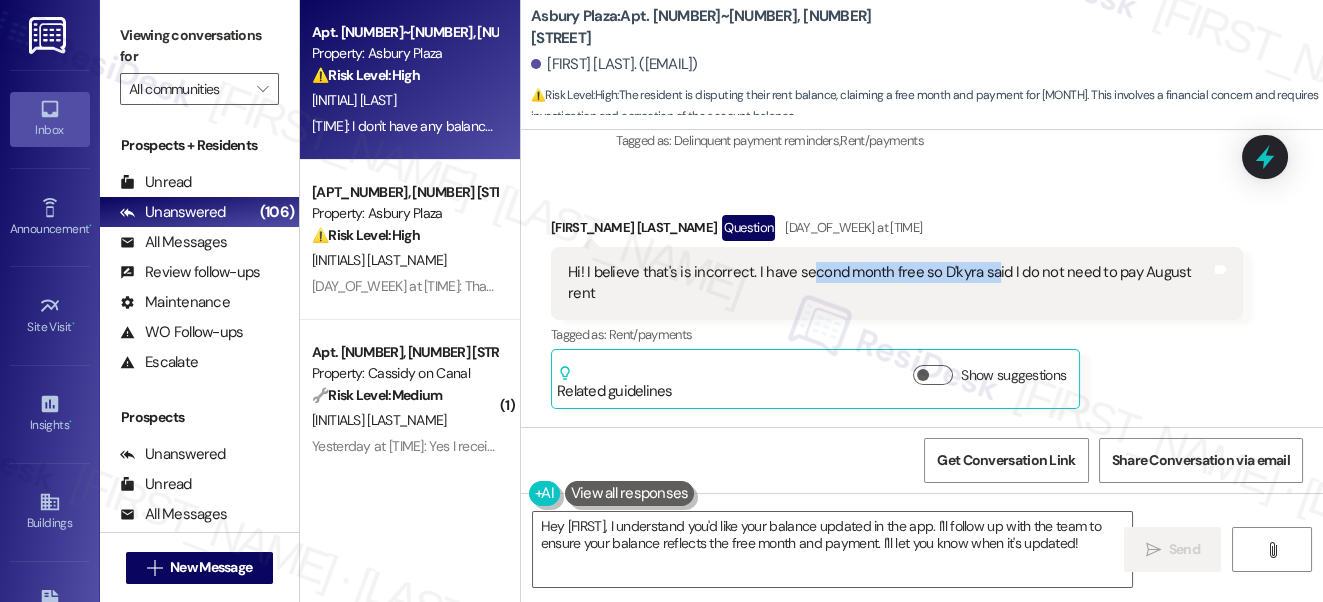 click on "Hi! I believe that's is incorrect. I have second month free so D'kyra said I do not need to pay August rent" at bounding box center [889, 283] 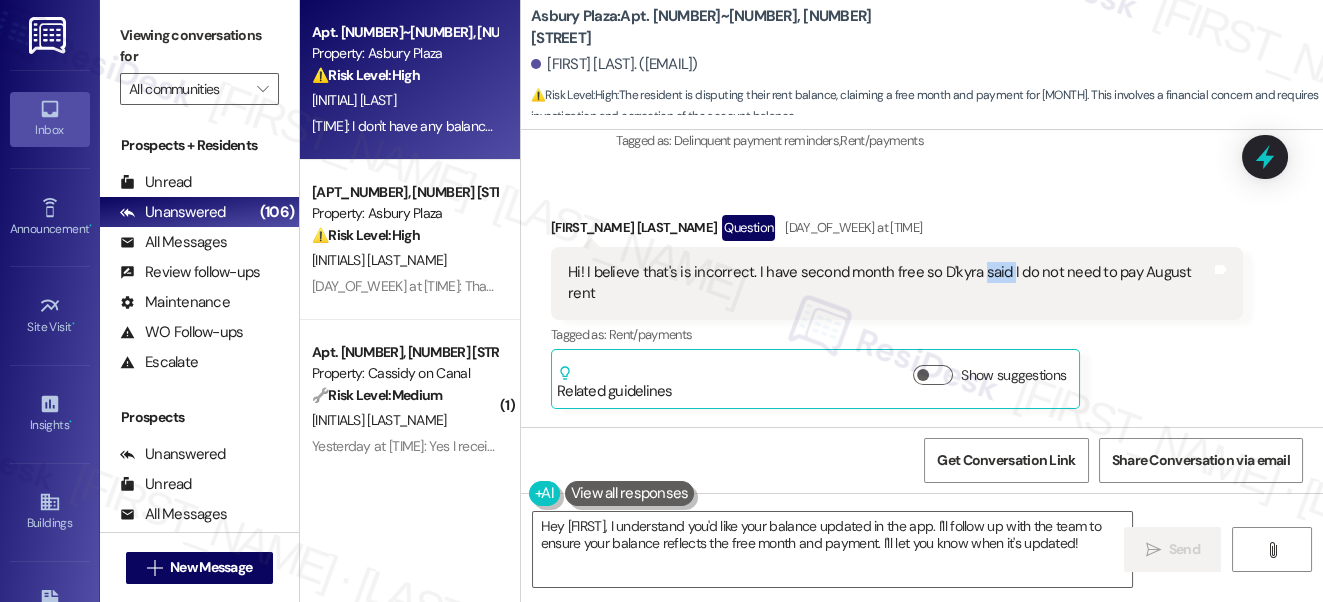 click on "Hi! I believe that's is incorrect. I have second month free so D'kyra said I do not need to pay August rent" at bounding box center (889, 283) 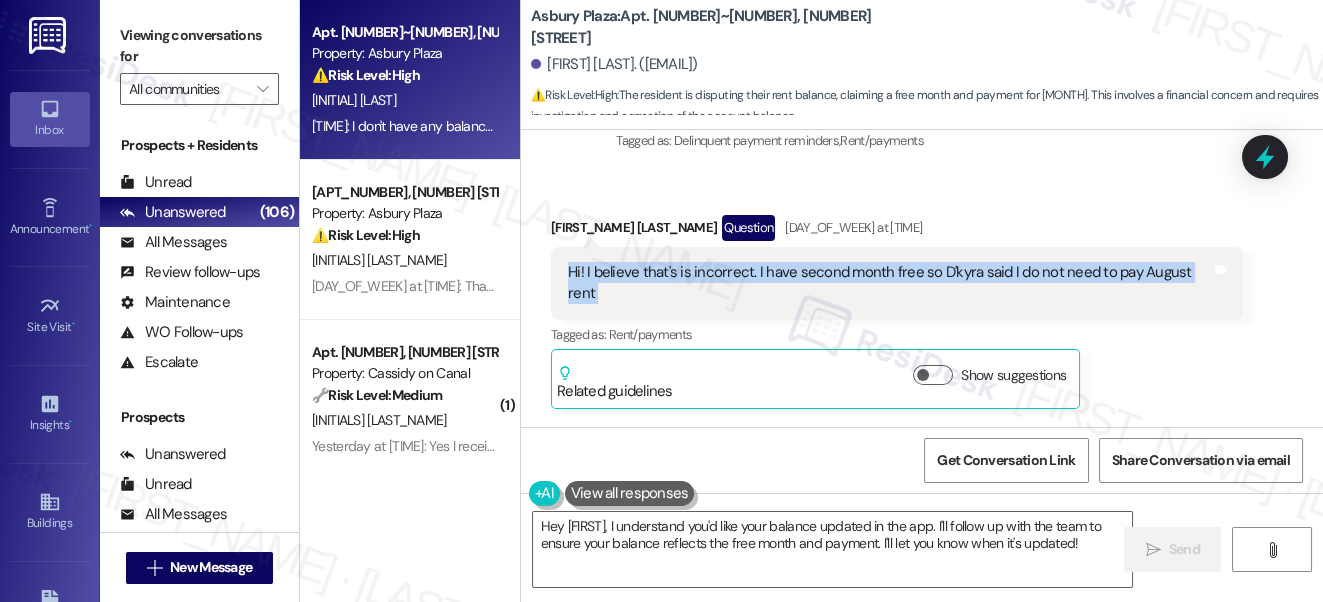 click on "Hi! I believe that's is incorrect. I have second month free so D'kyra said I do not need to pay August rent" at bounding box center [889, 283] 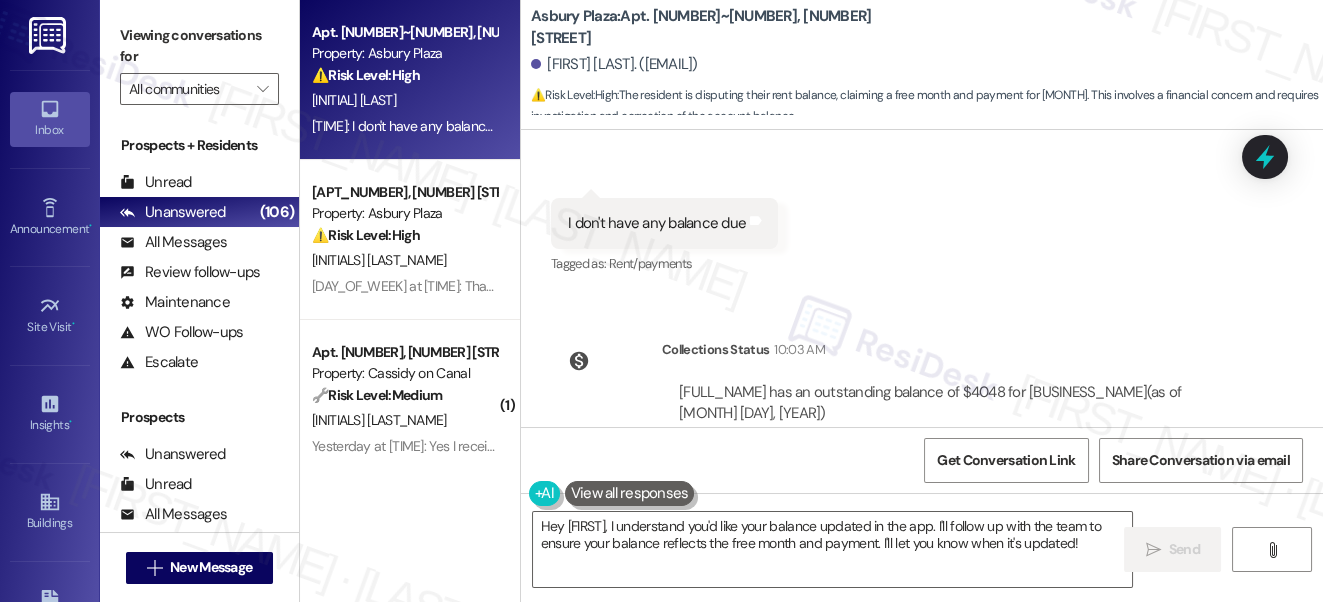 scroll, scrollTop: 1632, scrollLeft: 0, axis: vertical 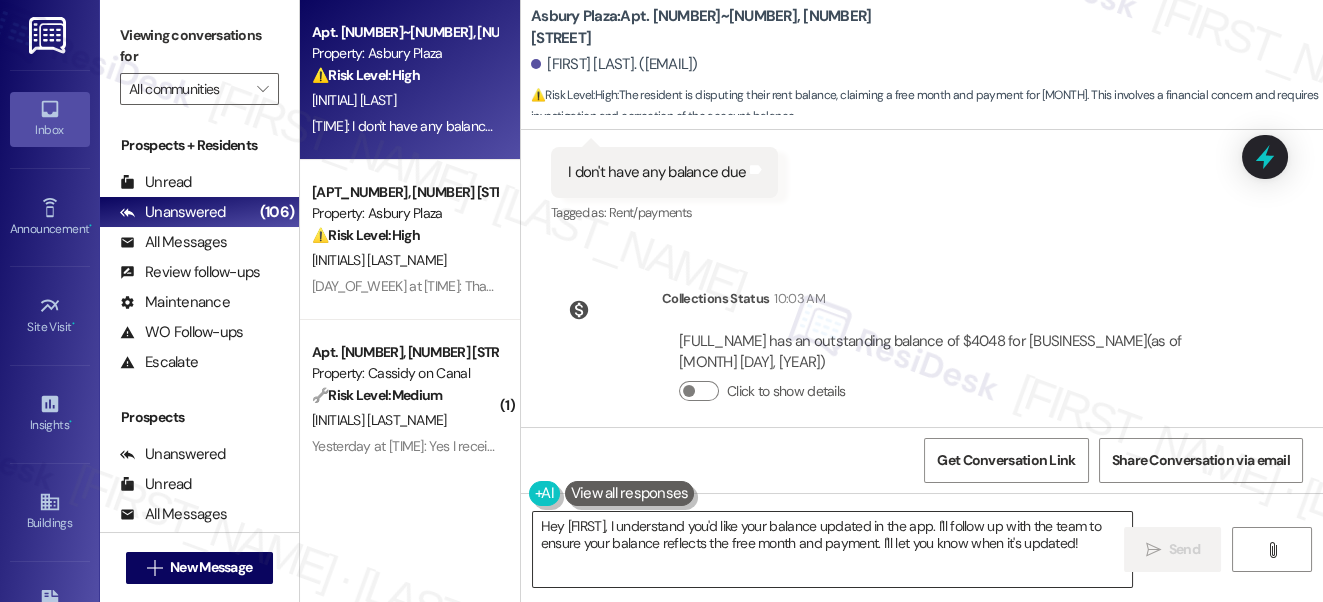 click on "Hey [FIRST], I understand you'd like your balance updated in the app. I'll follow up with the team to ensure your balance reflects the free month and payment. I'll let you know when it's updated!" at bounding box center (833, 549) 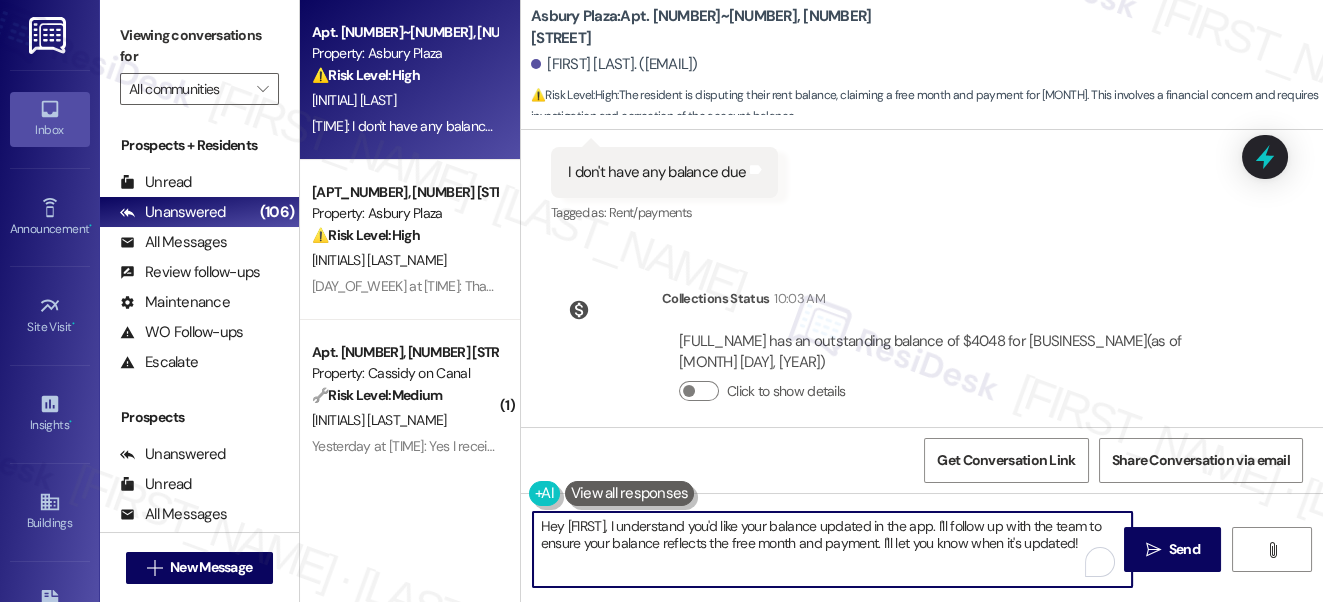 click on "Hey [FIRST], I understand you'd like your balance updated in the app. I'll follow up with the team to ensure your balance reflects the free month and payment. I'll let you know when it's updated!" at bounding box center [833, 549] 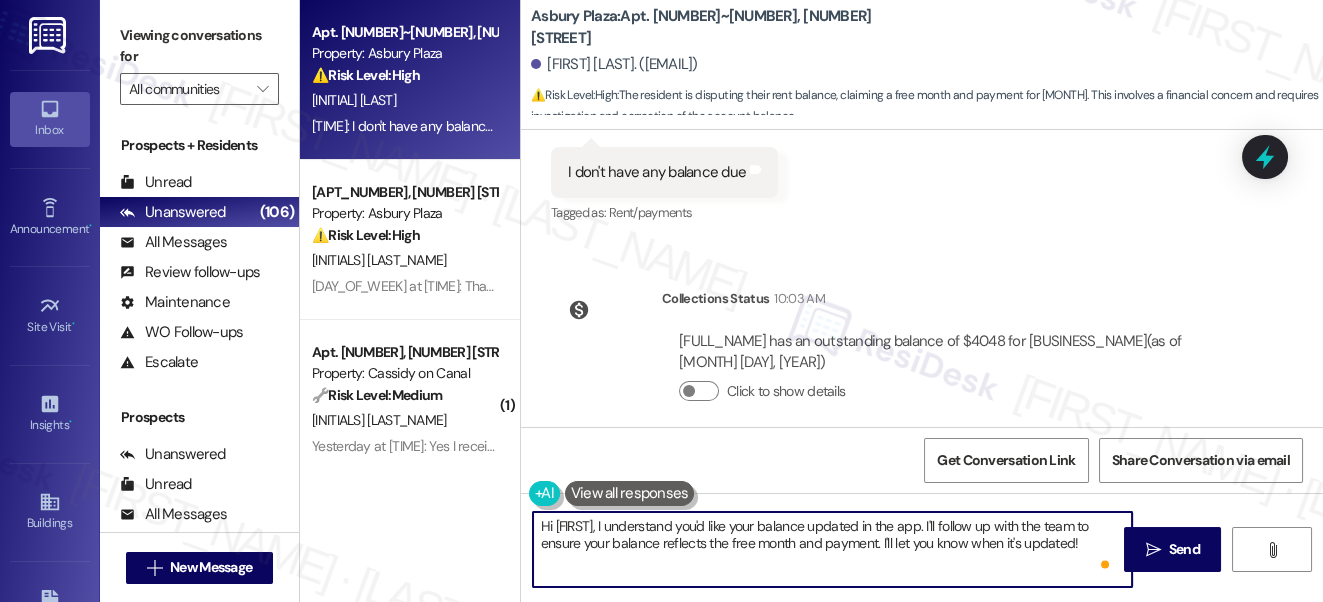 click on "Hi [FIRST], I understand you'd like your balance updated in the app. I'll follow up with the team to ensure your balance reflects the free month and payment. I'll let you know when it's updated!" at bounding box center (833, 549) 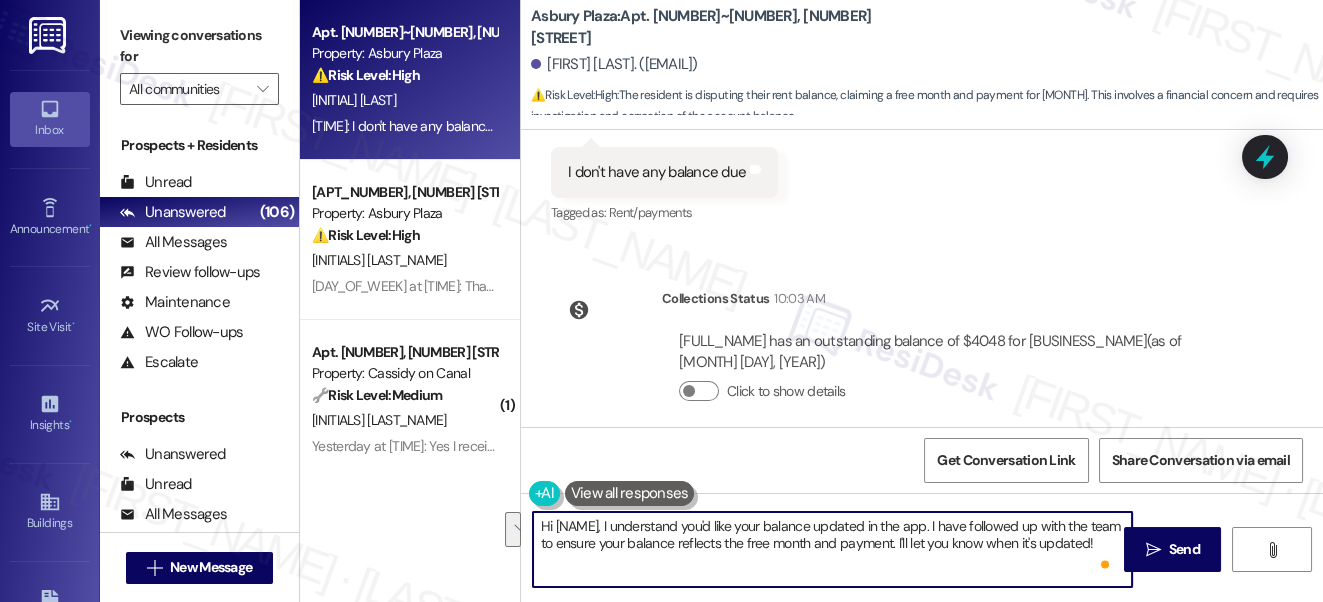 drag, startPoint x: 595, startPoint y: 543, endPoint x: 669, endPoint y: 559, distance: 75.70998 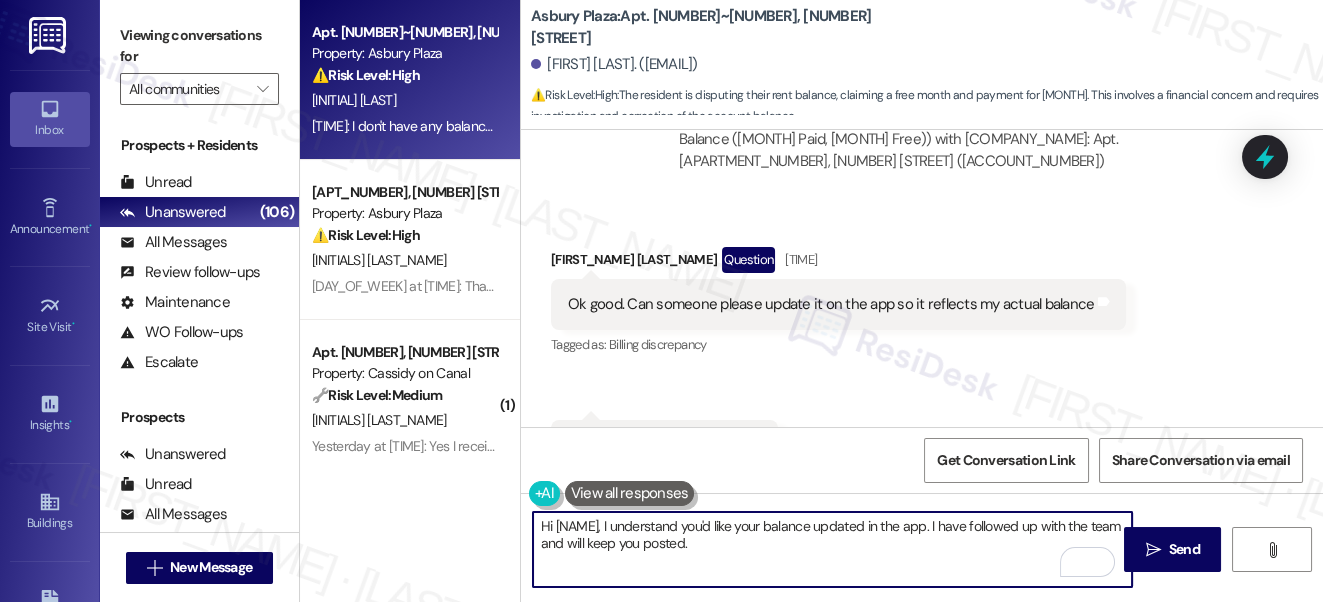 scroll, scrollTop: 1086, scrollLeft: 0, axis: vertical 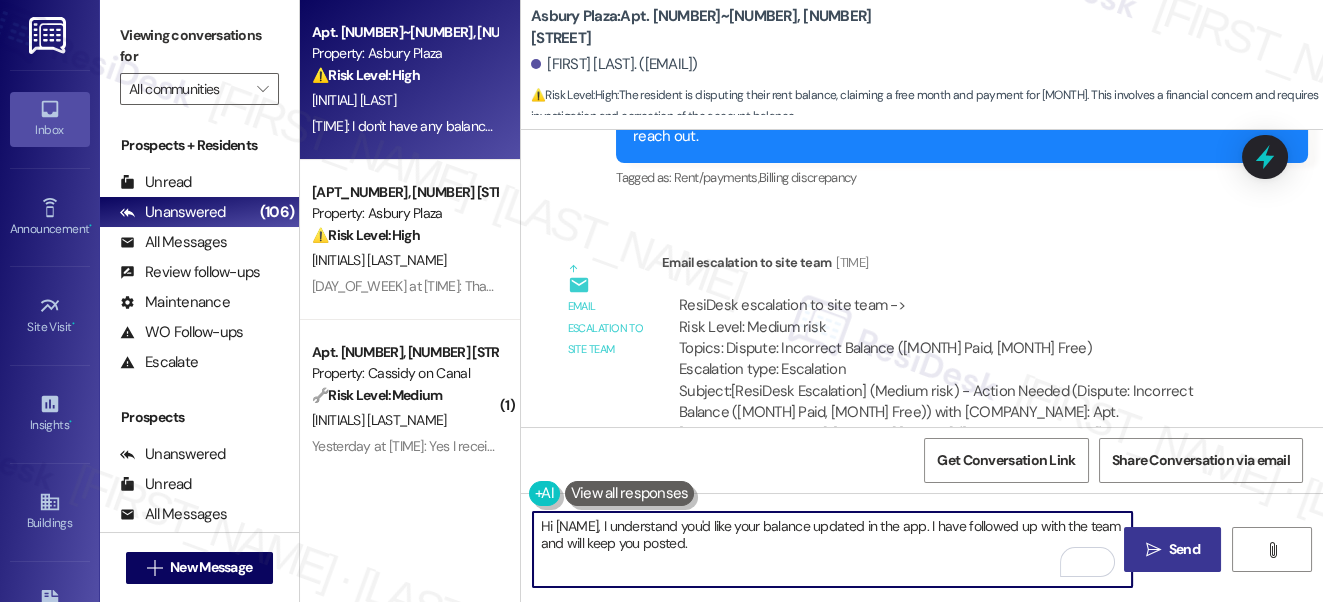 type on "Hi [NAME], I understand you'd like your balance updated in the app. I have followed up with the team and will keep you posted." 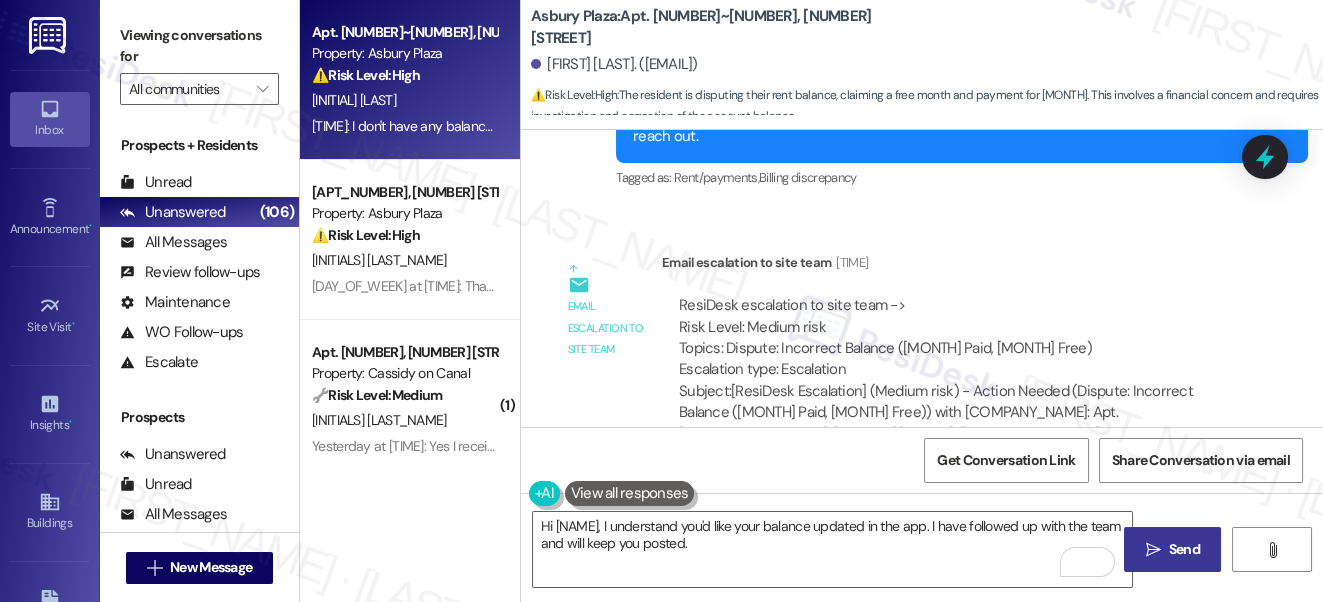 click on " Send" at bounding box center [1172, 549] 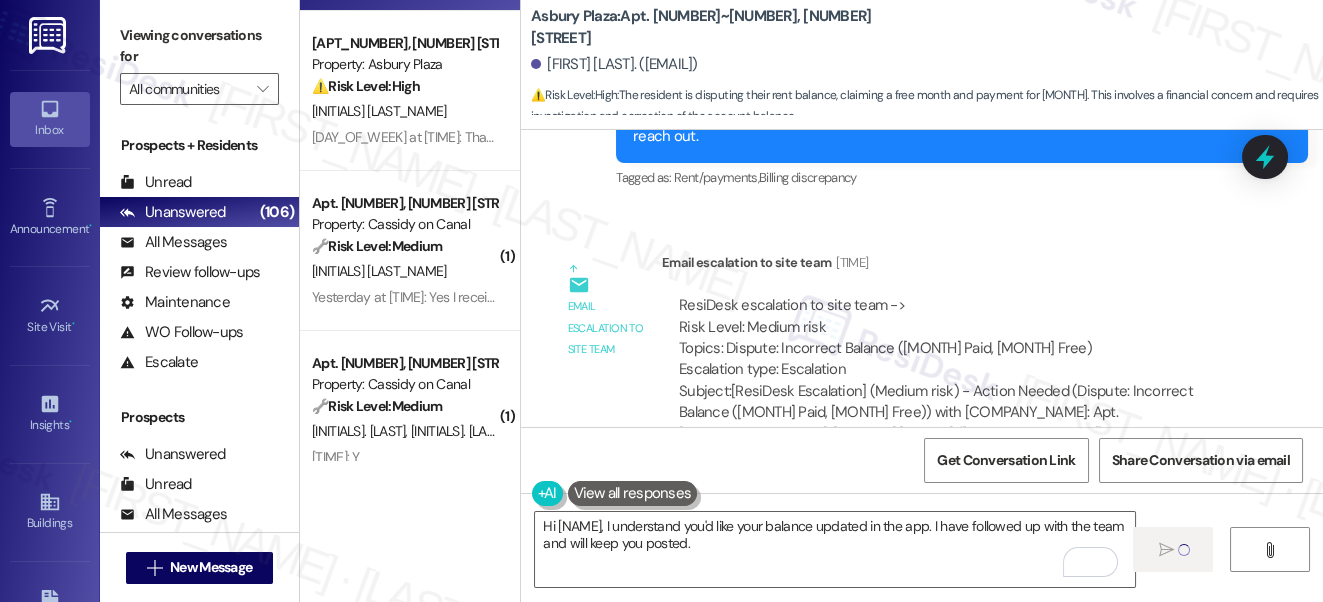 scroll, scrollTop: 272, scrollLeft: 0, axis: vertical 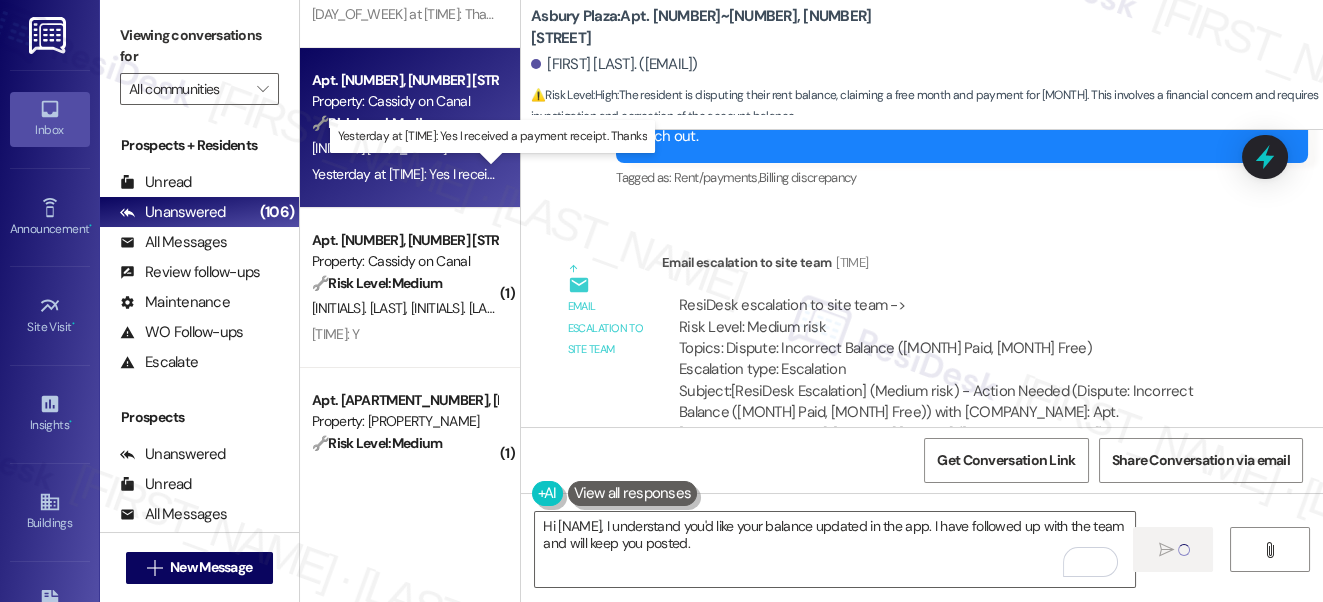 type 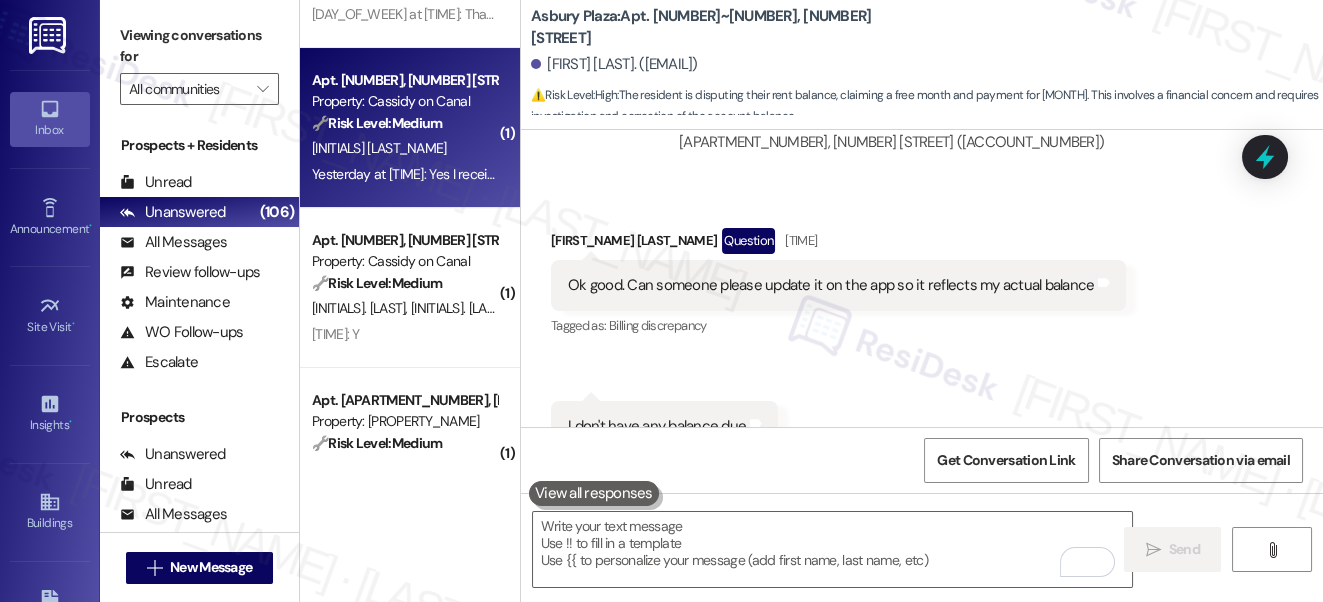 scroll, scrollTop: 1426, scrollLeft: 0, axis: vertical 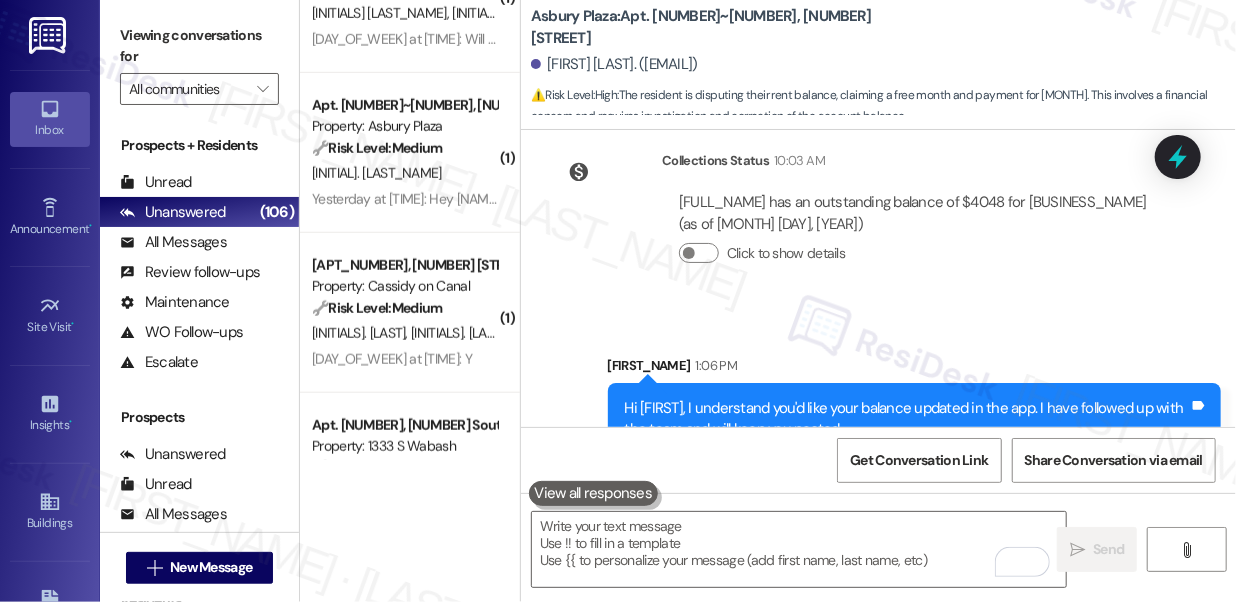 click on "Hi [FIRST], I understand you'd like your balance updated in the app. I have followed up with the team and will keep you posted." at bounding box center (907, 419) 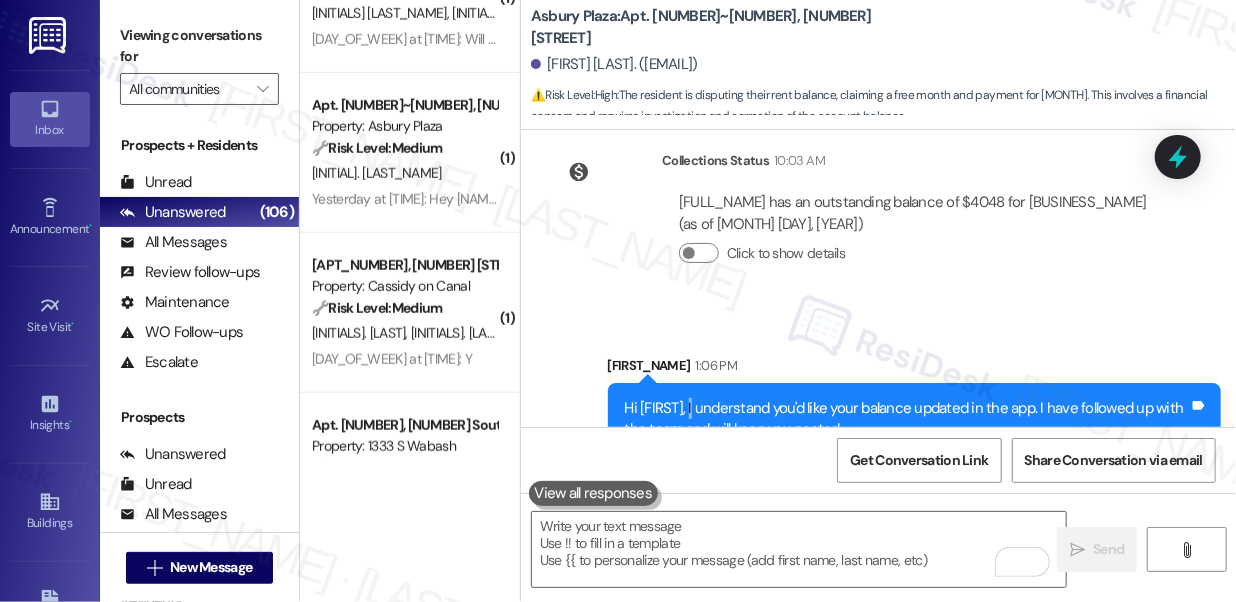 click on "Hi [FIRST], I understand you'd like your balance updated in the app. I have followed up with the team and will keep you posted." at bounding box center [907, 419] 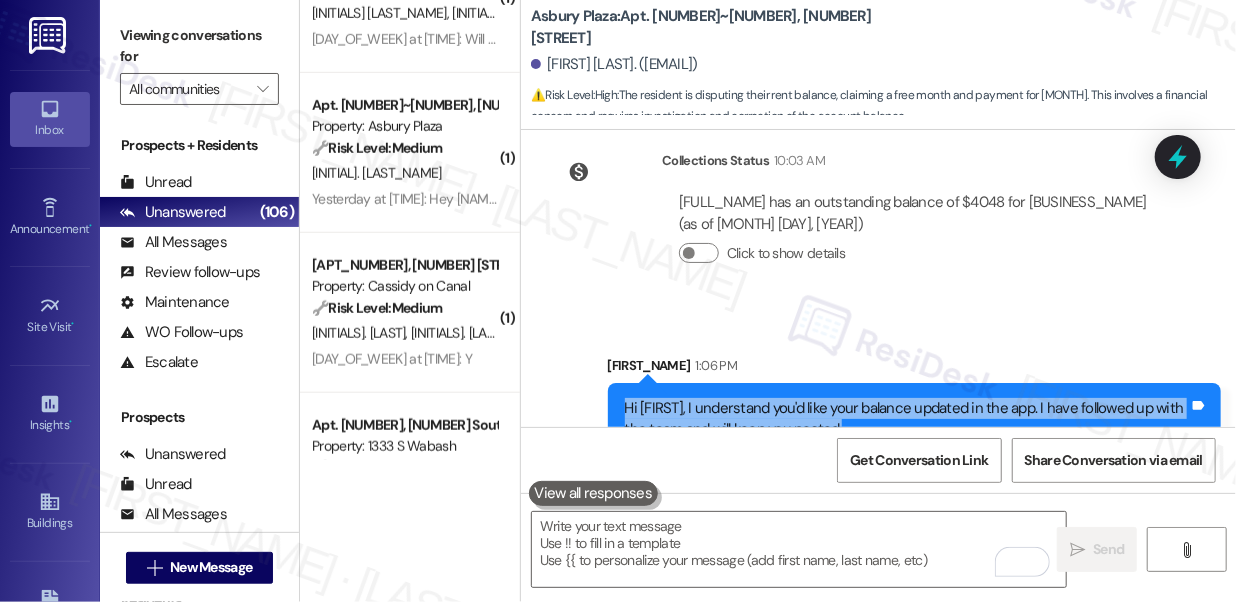drag, startPoint x: 695, startPoint y: 358, endPoint x: 682, endPoint y: 358, distance: 13 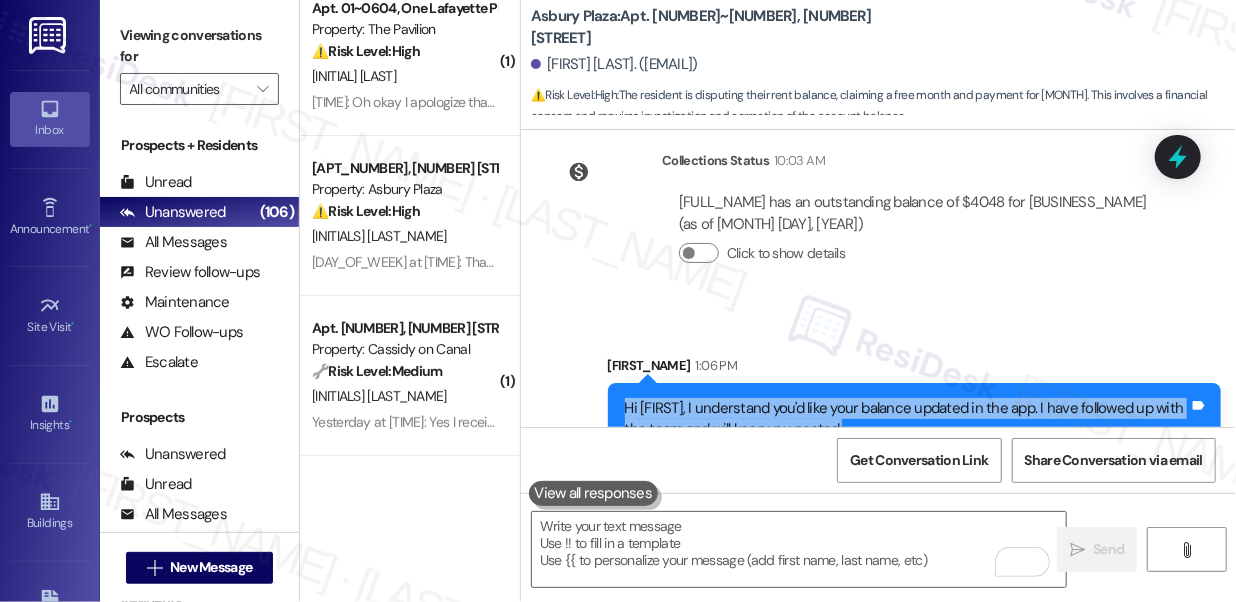 scroll, scrollTop: 0, scrollLeft: 0, axis: both 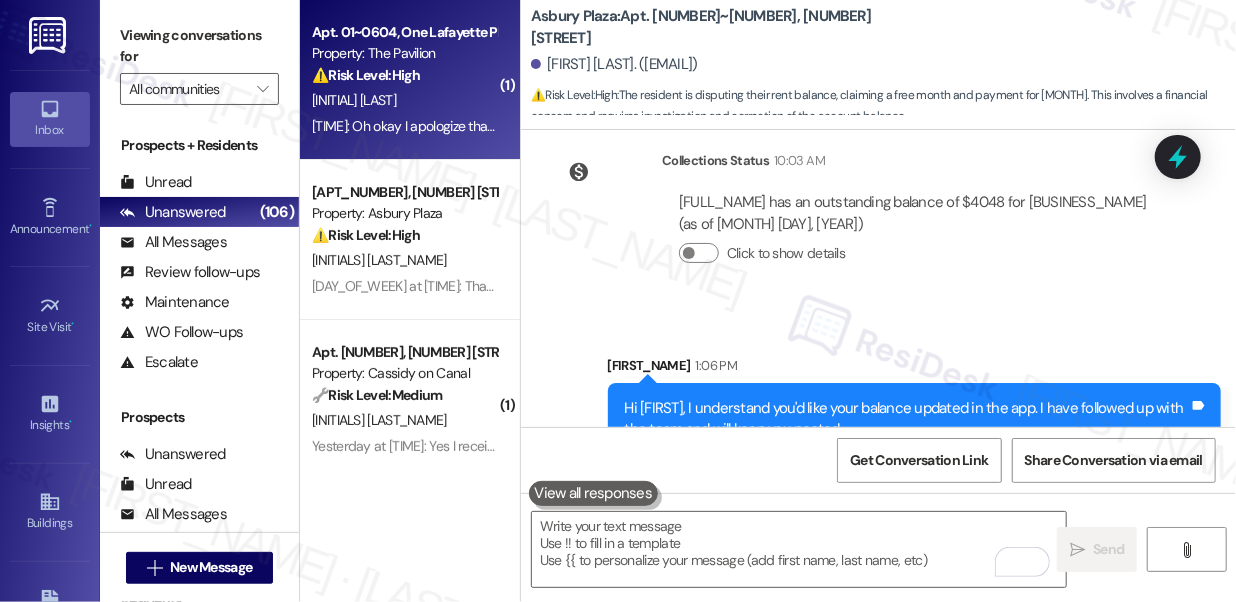 click on "[TIME]: Oh okay I apologize thank you. I can pay half of the balance and make another payment in a week or 2. I just want to know if I'll be given the chance [TIME]: Oh okay I apologize thank you. I can pay half of the balance and make another payment in a week or 2. I just want to know if I'll be given the chance" at bounding box center [757, 126] 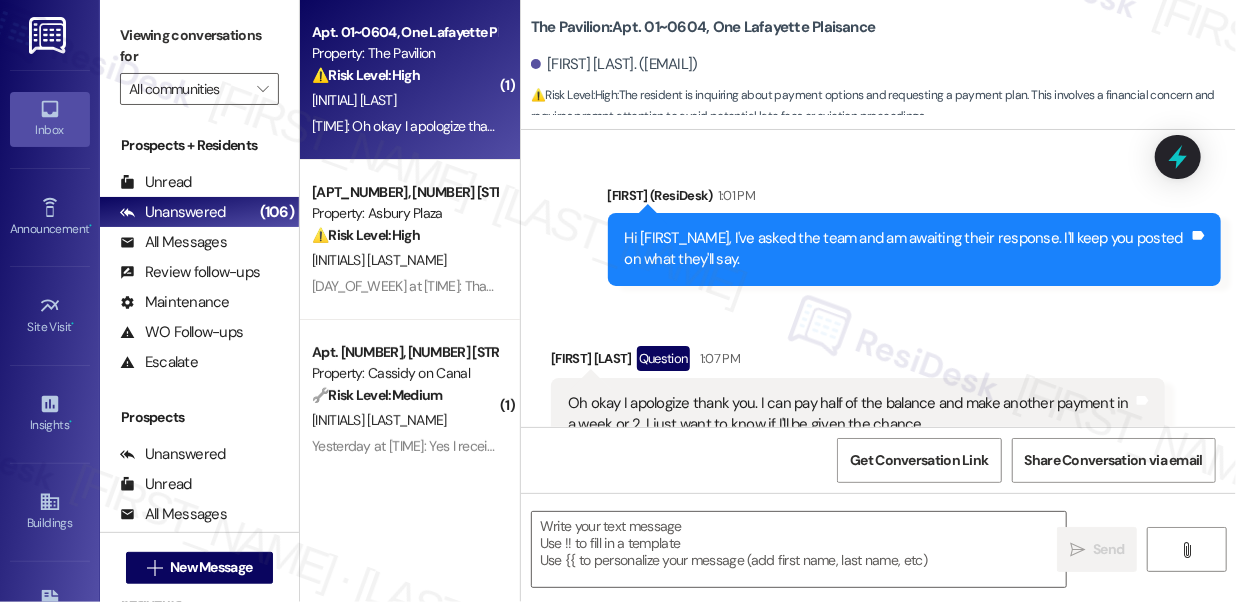 scroll, scrollTop: 8357, scrollLeft: 0, axis: vertical 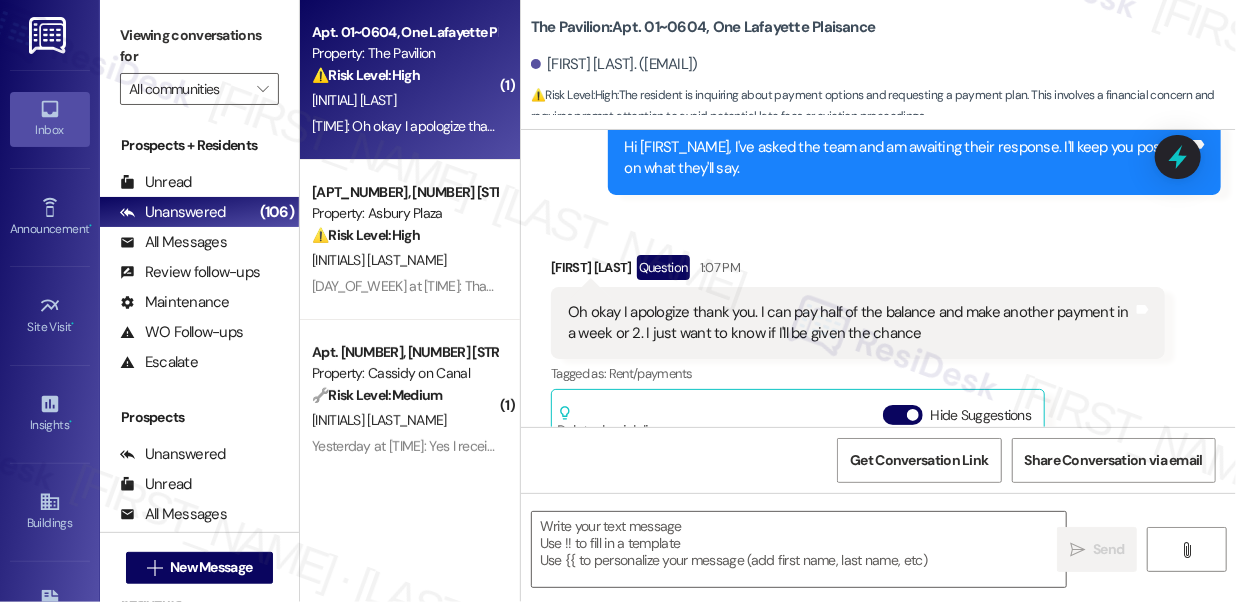 click on "Oh okay I apologize thank you. I can pay half of the balance and make another payment in a week or 2. I just want to know if I'll be given the chance" at bounding box center (850, 323) 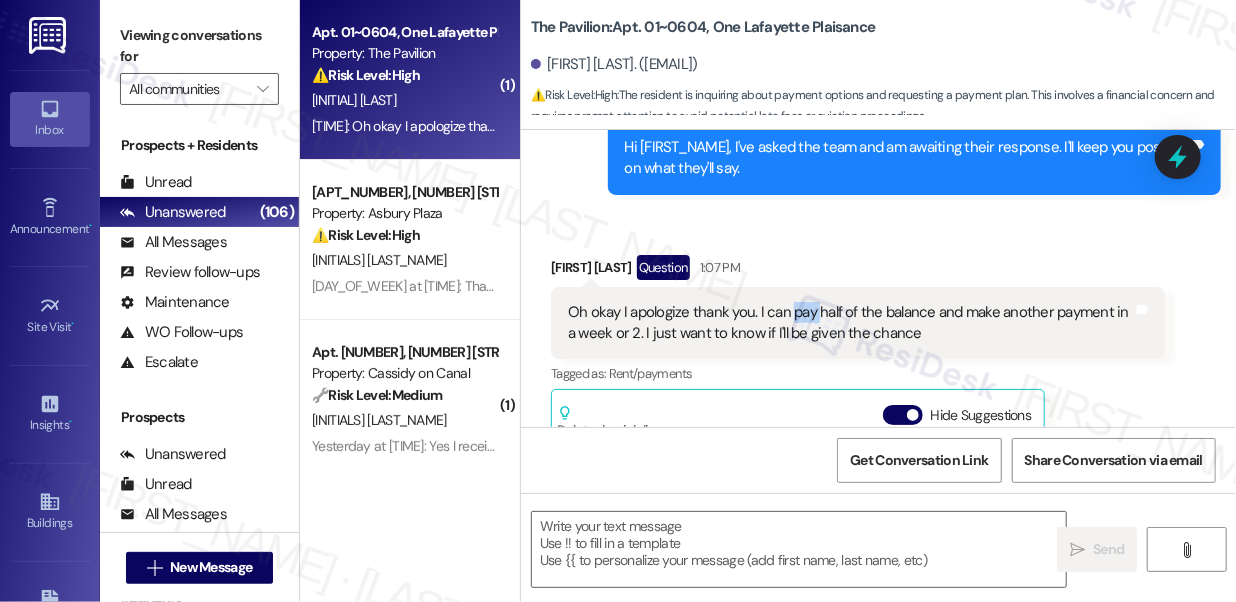 click on "Oh okay I apologize thank you. I can pay half of the balance and make another payment in a week or 2. I just want to know if I'll be given the chance" at bounding box center (850, 323) 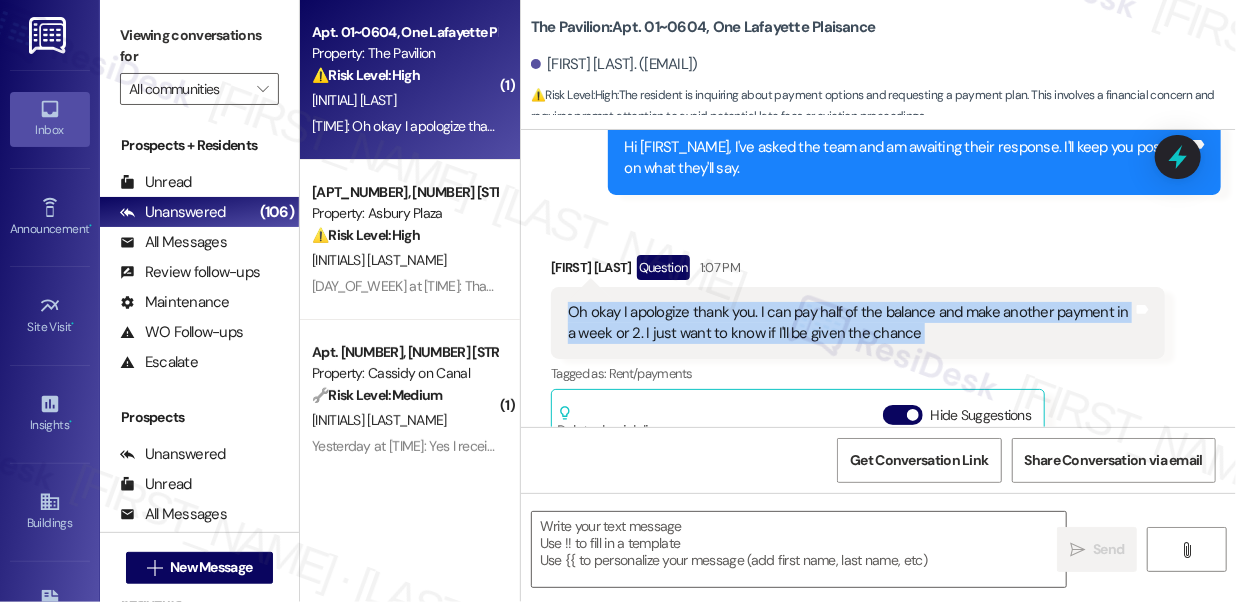 click on "Oh okay I apologize thank you. I can pay half of the balance and make another payment in a week or 2. I just want to know if I'll be given the chance" at bounding box center (850, 323) 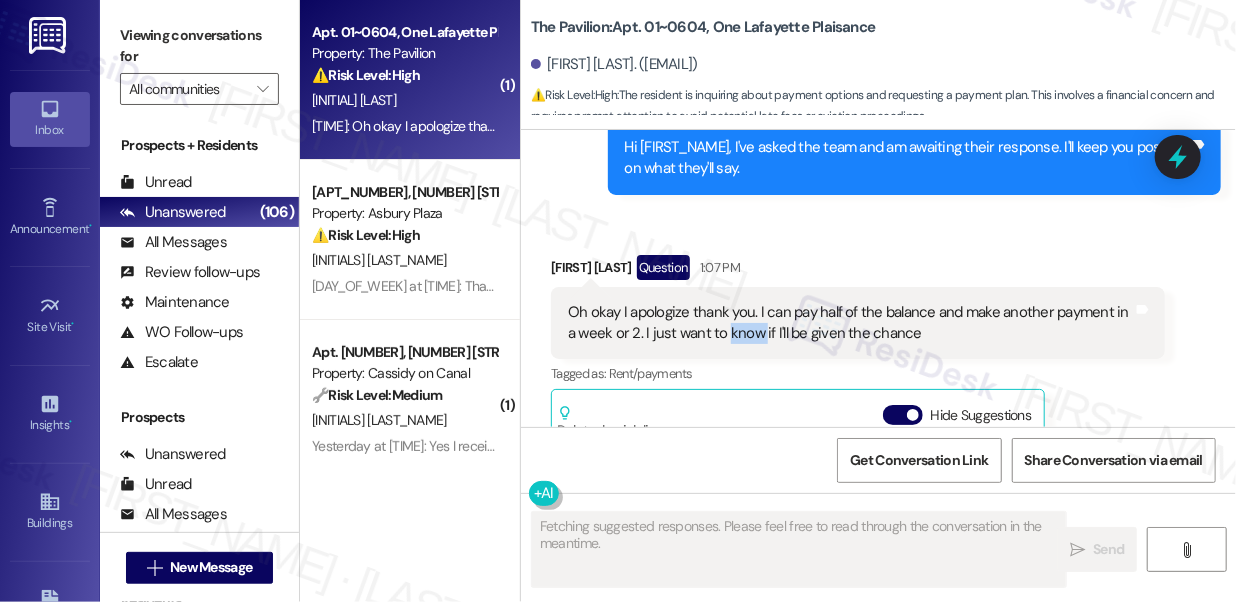 click on "Oh okay I apologize thank you. I can pay half of the balance and make another payment in a week or 2. I just want to know if I'll be given the chance" at bounding box center (850, 323) 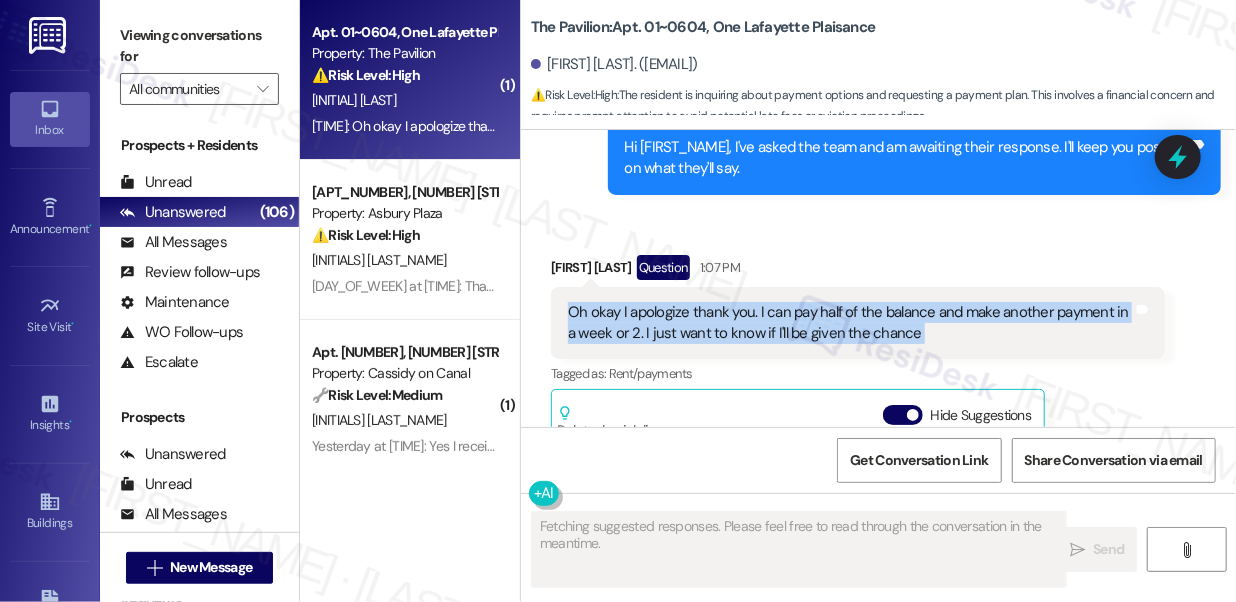 click on "Oh okay I apologize thank you. I can pay half of the balance and make another payment in a week or 2. I just want to know if I'll be given the chance" at bounding box center (850, 323) 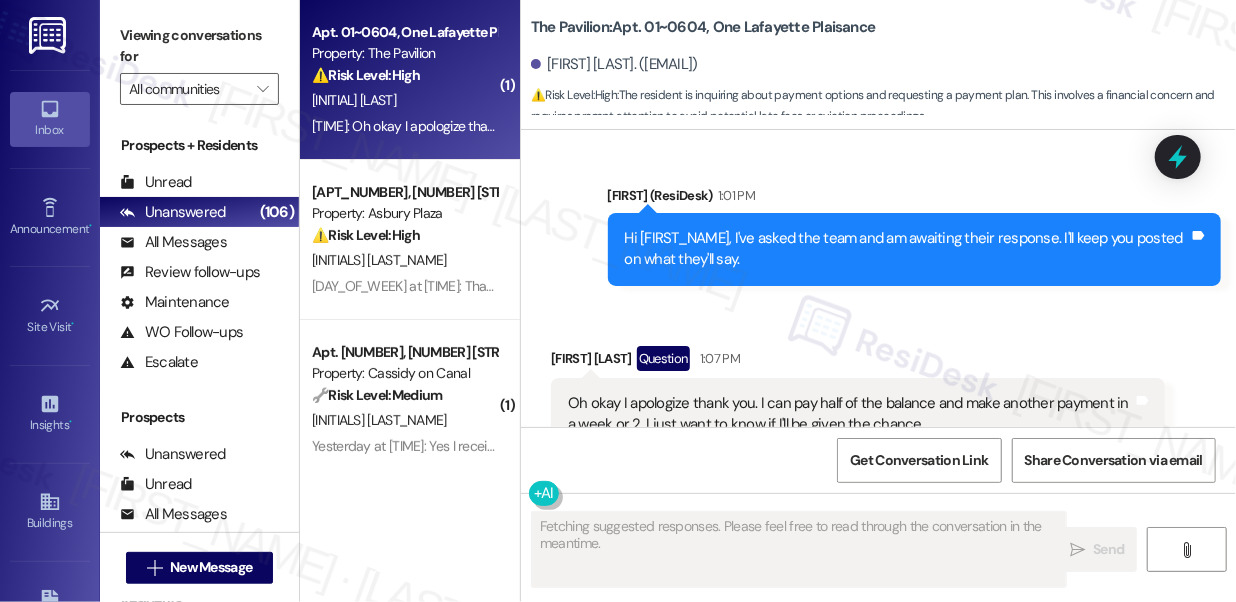 click on "Hi [FIRST_NAME], I've asked the team and am awaiting their response. I'll keep you posted on what they'll say." at bounding box center [907, 249] 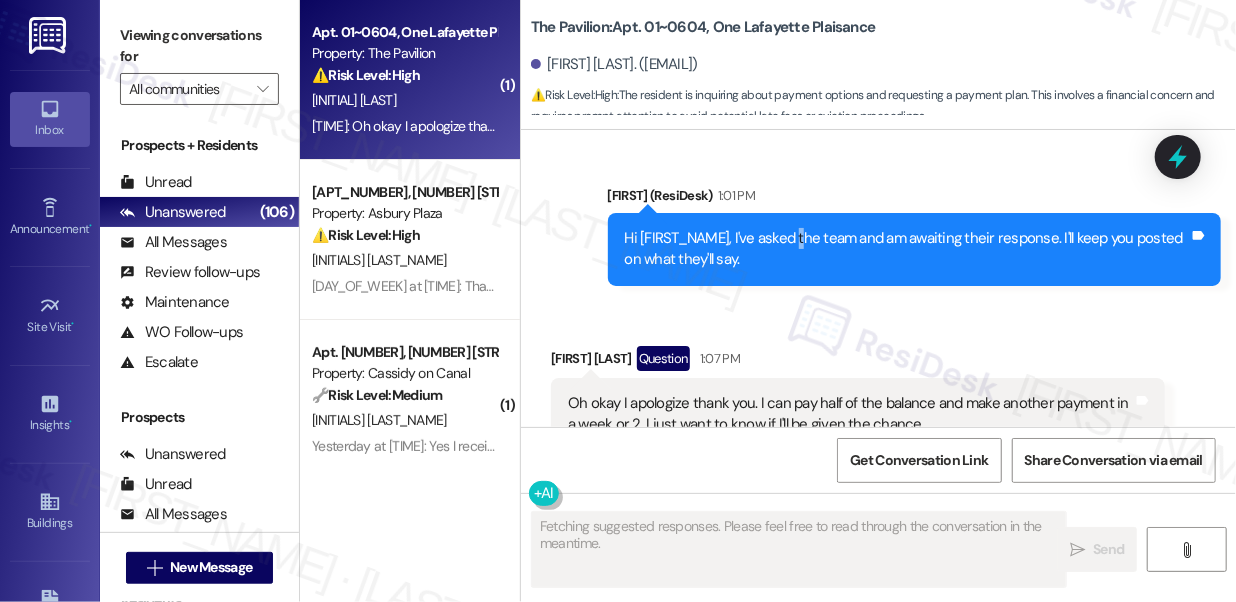 click on "Hi [FIRST_NAME], I've asked the team and am awaiting their response. I'll keep you posted on what they'll say." at bounding box center (907, 249) 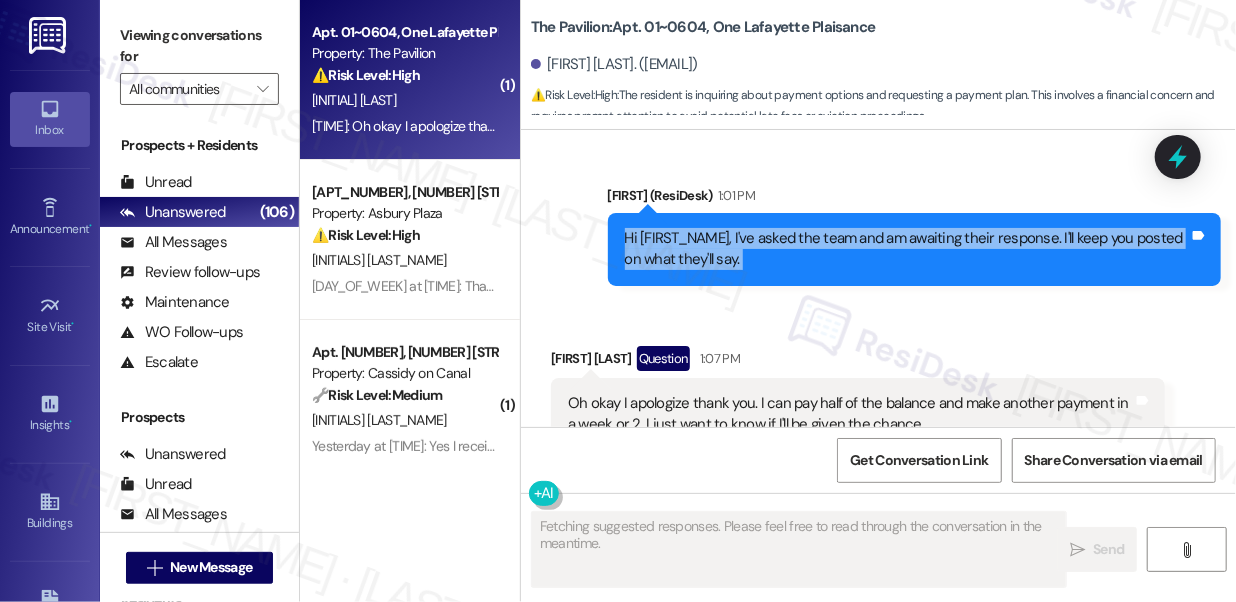 click on "Hi [FIRST_NAME], I've asked the team and am awaiting their response. I'll keep you posted on what they'll say." at bounding box center (907, 249) 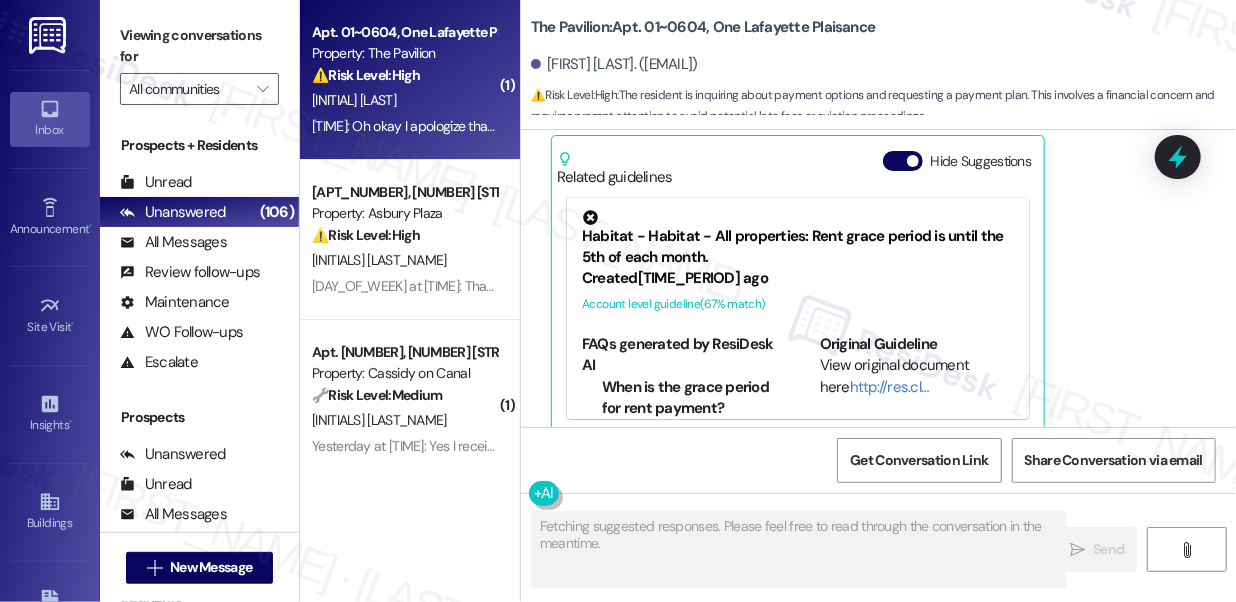 scroll, scrollTop: 8631, scrollLeft: 0, axis: vertical 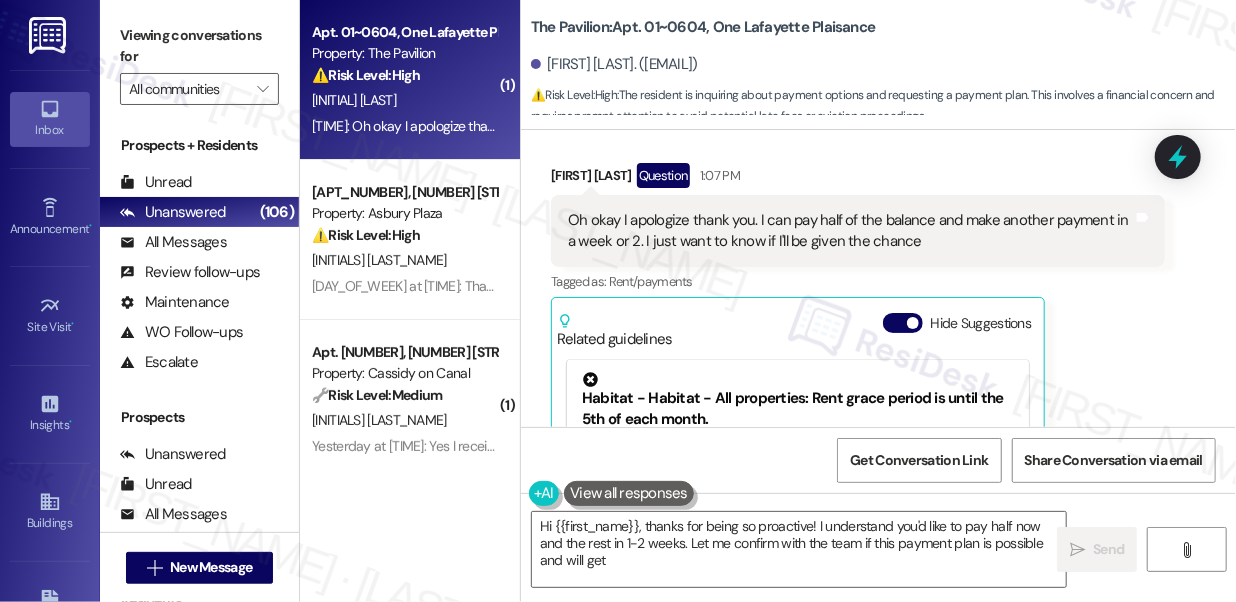 click on "Oh okay I apologize thank you. I can pay half of the balance and make another payment in a week or 2. I just want to know if I'll be given the chance" at bounding box center [850, 231] 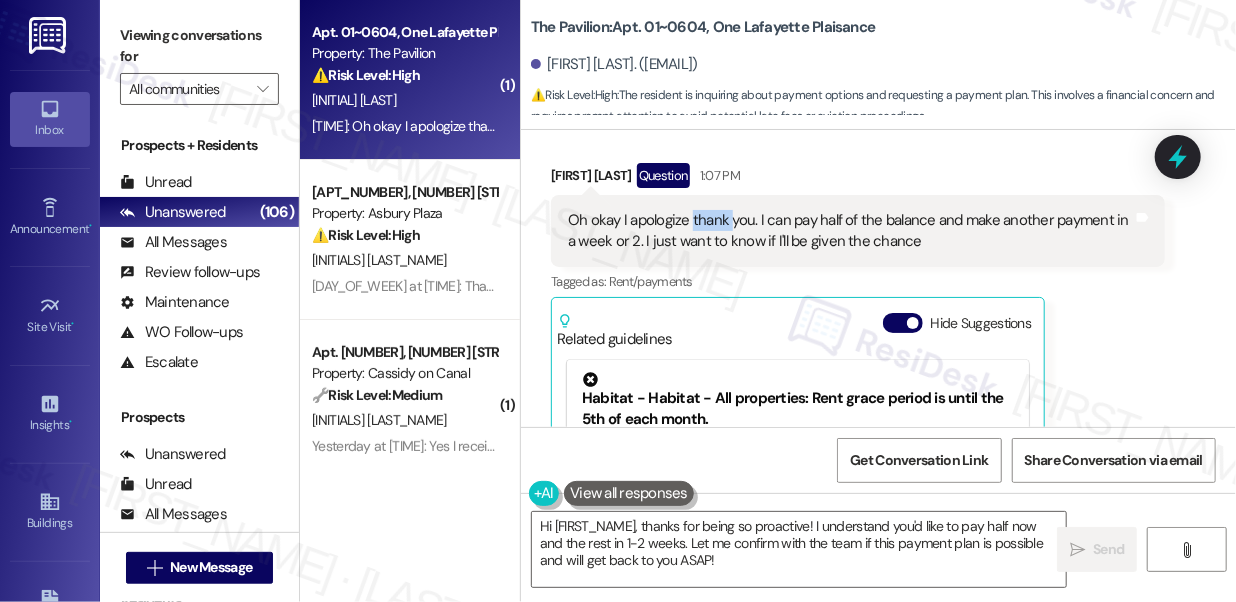 click on "Oh okay I apologize thank you. I can pay half of the balance and make another payment in a week or 2. I just want to know if I'll be given the chance" at bounding box center (850, 231) 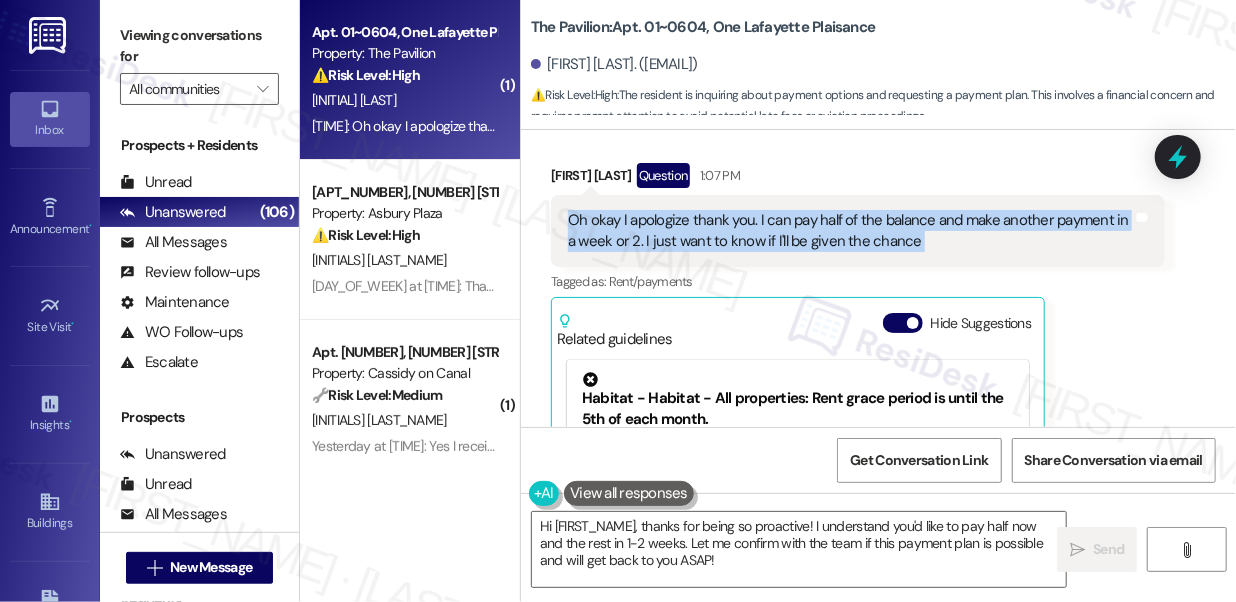 click on "Oh okay I apologize thank you. I can pay half of the balance and make another payment in a week or 2. I just want to know if I'll be given the chance" at bounding box center [850, 231] 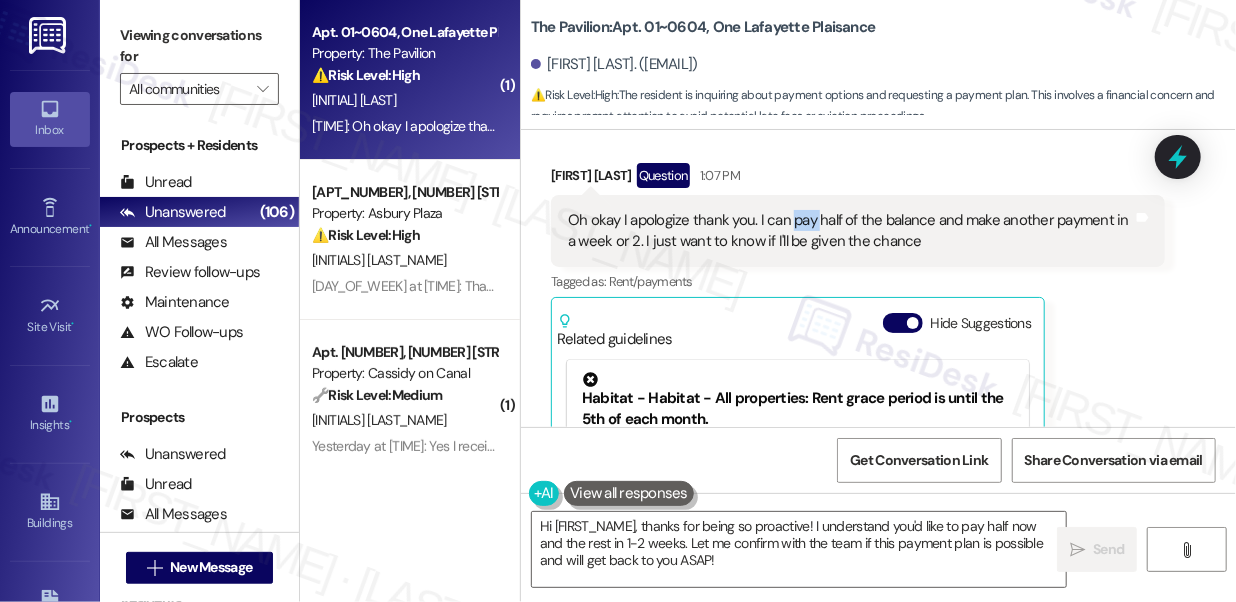 click on "Oh okay I apologize thank you. I can pay half of the balance and make another payment in a week or 2. I just want to know if I'll be given the chance" at bounding box center (850, 231) 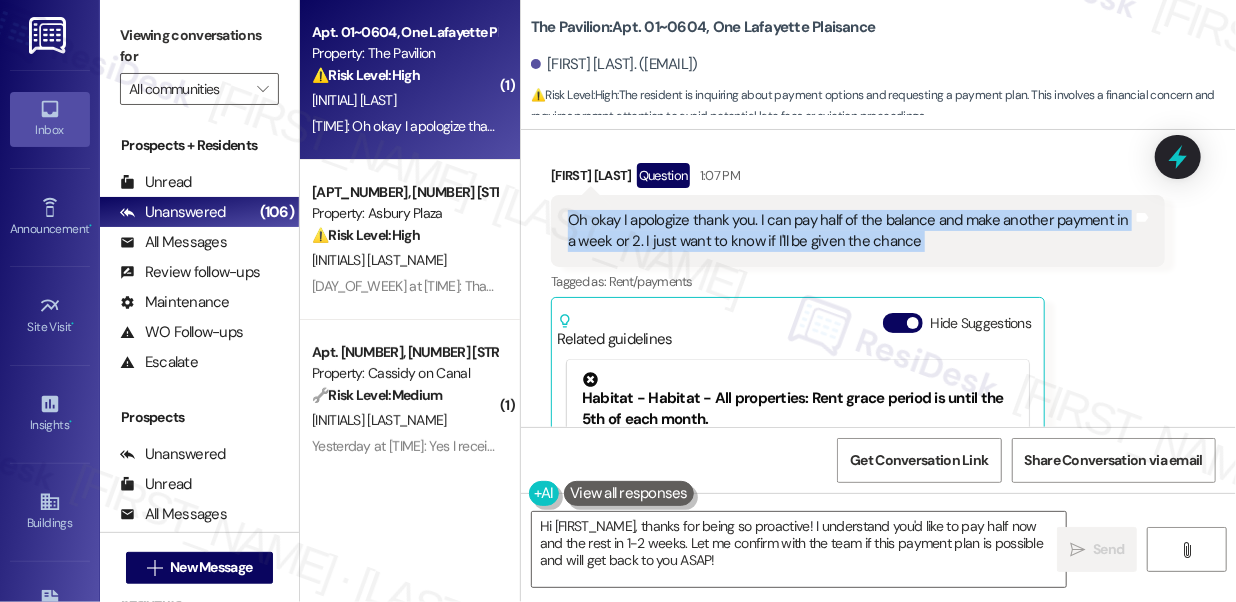 click on "Oh okay I apologize thank you. I can pay half of the balance and make another payment in a week or 2. I just want to know if I'll be given the chance" at bounding box center (850, 231) 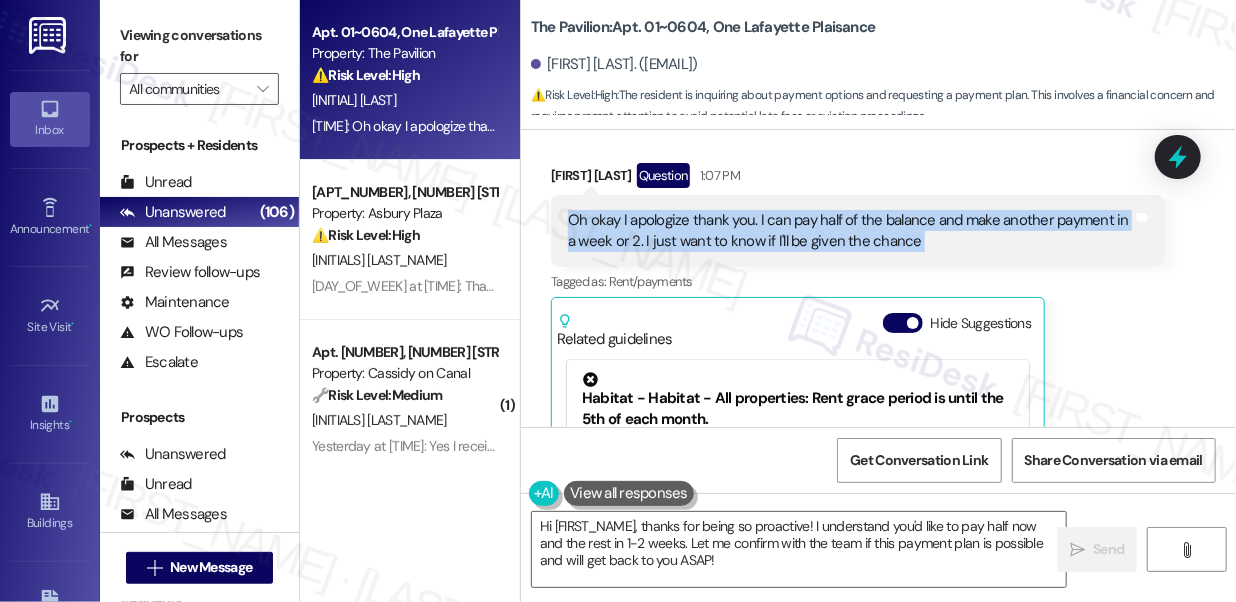 click on "Oh okay I apologize thank you. I can pay half of the balance and make another payment in a week or 2. I just want to know if I'll be given the chance" at bounding box center [850, 231] 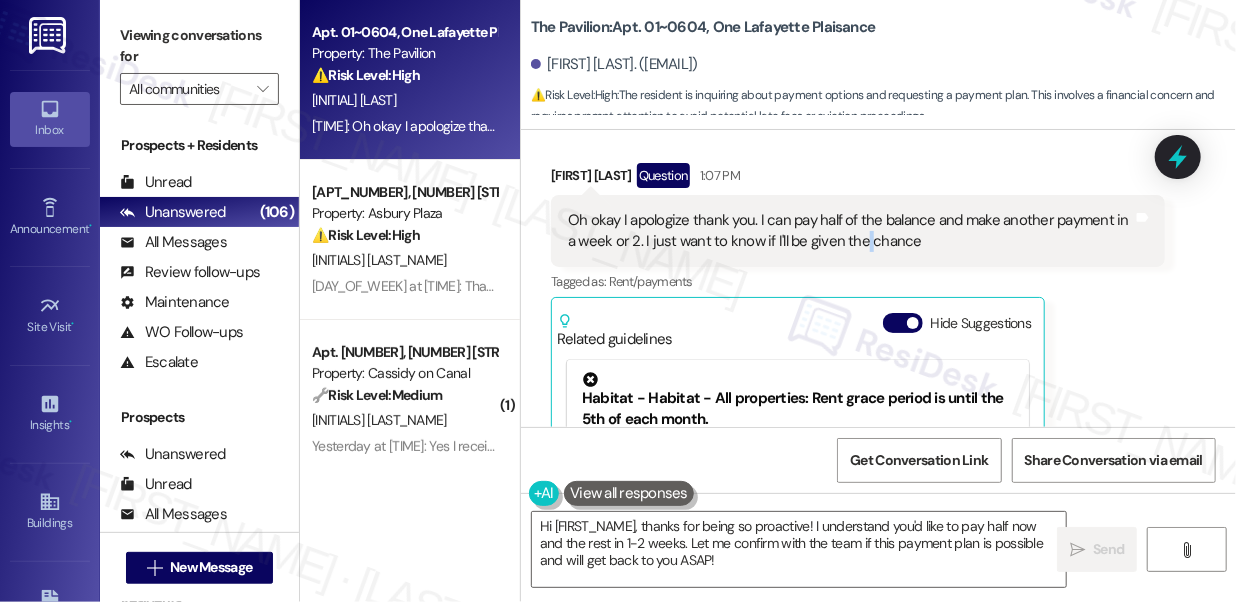 click on "Oh okay I apologize thank you. I can pay half of the balance and make another payment in a week or 2. I just want to know if I'll be given the chance" at bounding box center [850, 231] 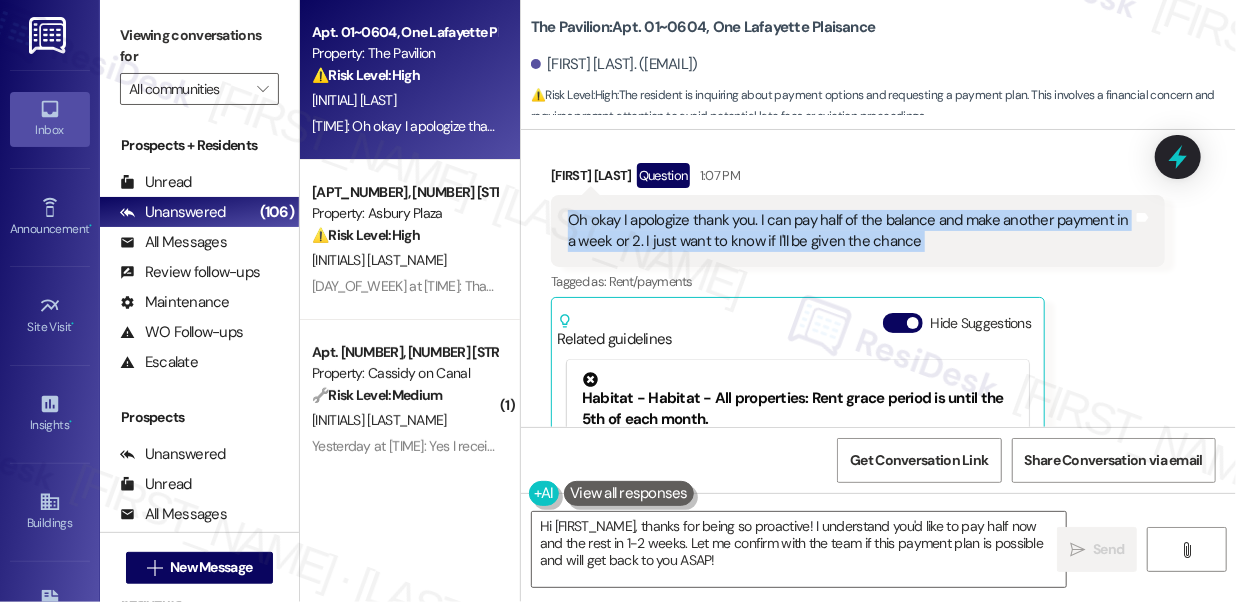 click on "Oh okay I apologize thank you. I can pay half of the balance and make another payment in a week or 2. I just want to know if I'll be given the chance" at bounding box center (850, 231) 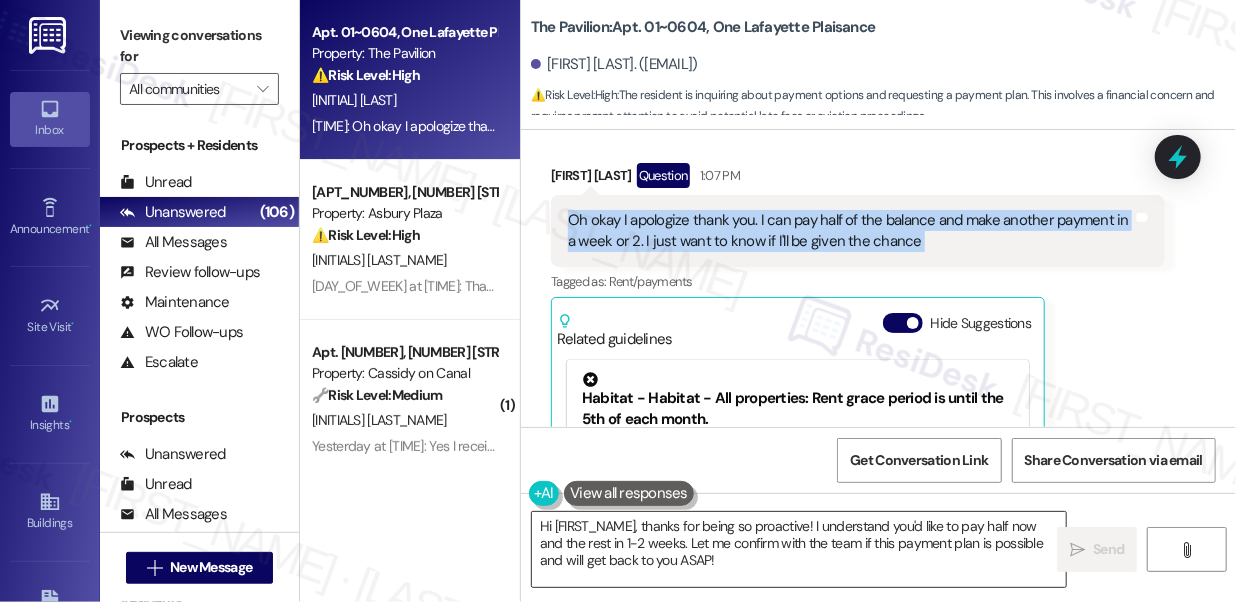 click on "Hi [FIRST_NAME], thanks for being so proactive! I understand you'd like to pay half now and the rest in 1-2 weeks. Let me confirm with the team if this payment plan is possible and will get back to you ASAP!" at bounding box center (799, 549) 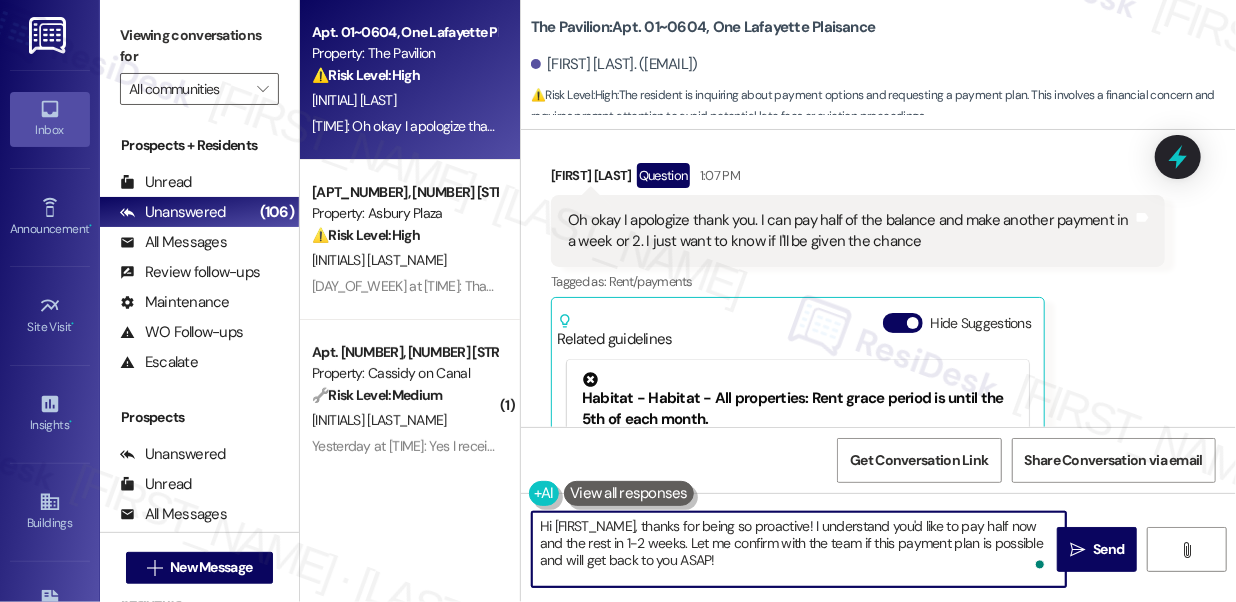 click on "Hi [FIRST_NAME], thanks for being so proactive! I understand you'd like to pay half now and the rest in 1-2 weeks. Let me confirm with the team if this payment plan is possible and will get back to you ASAP!" at bounding box center [799, 549] 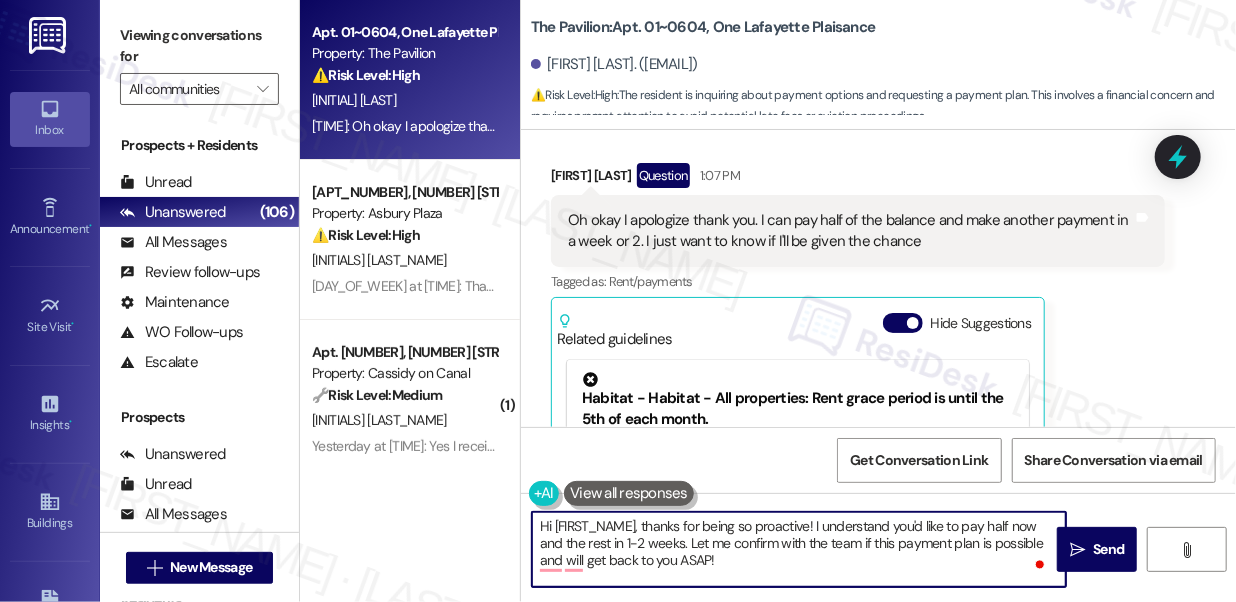 click on "[FULL_NAME] Question [TIME]" at bounding box center (858, 179) 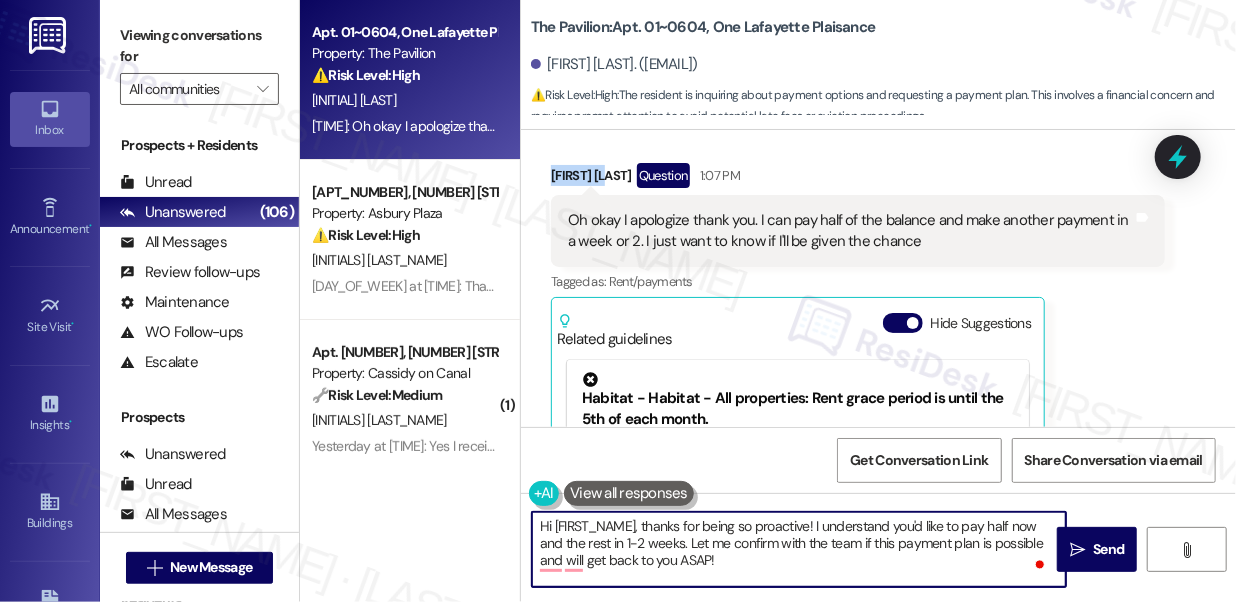 click on "[FULL_NAME] Question [TIME]" at bounding box center (858, 179) 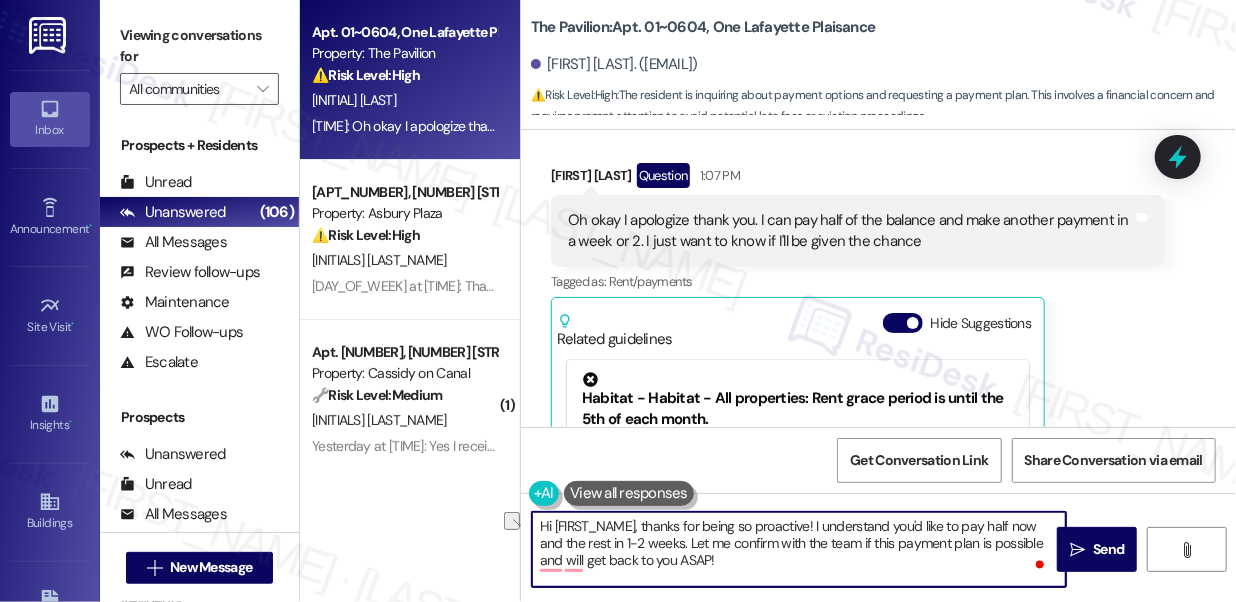 drag, startPoint x: 646, startPoint y: 525, endPoint x: 509, endPoint y: 522, distance: 137.03284 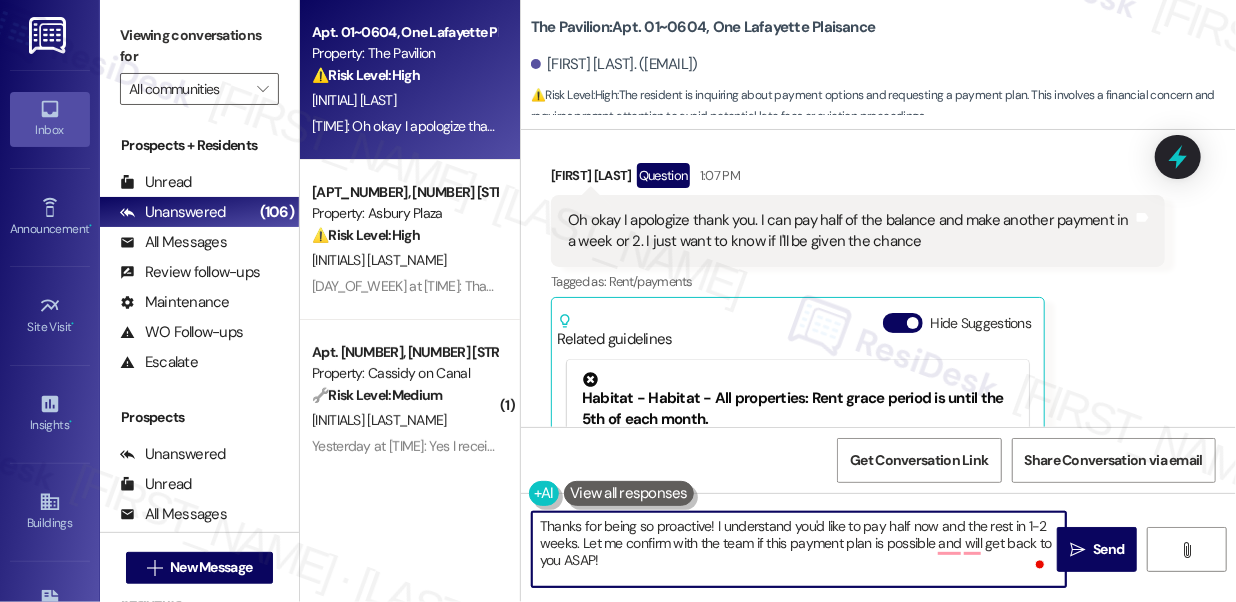 drag, startPoint x: 632, startPoint y: 547, endPoint x: 690, endPoint y: 563, distance: 60.166435 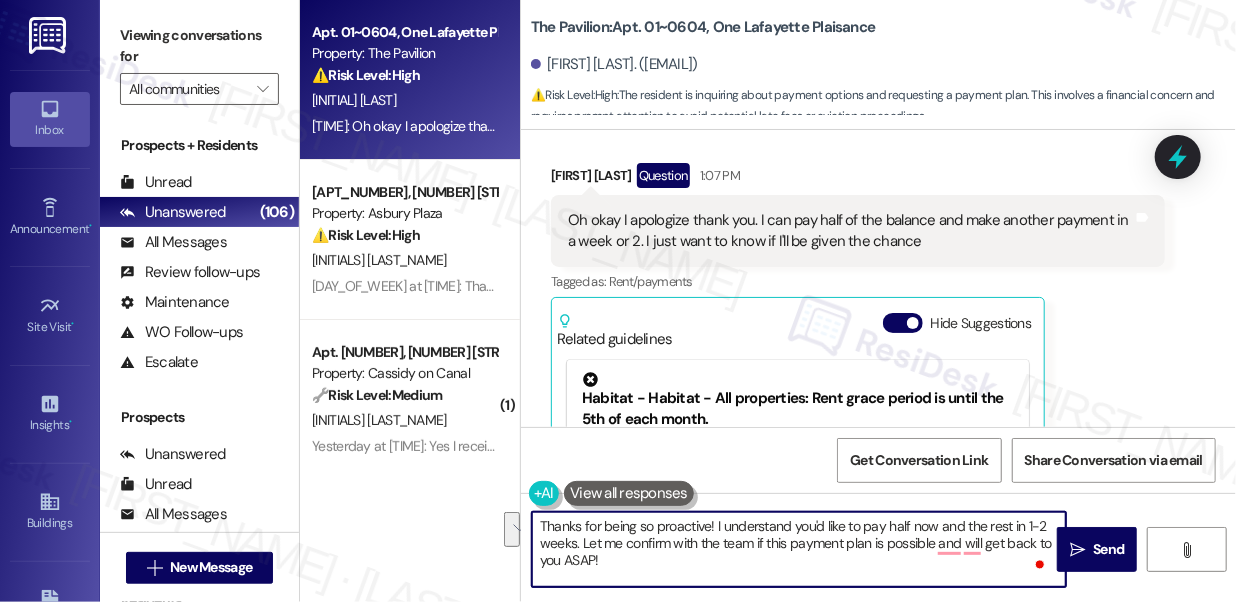 click on "Thanks for being so proactive! I understand you'd like to pay half now and the rest in 1-2 weeks. Let me confirm with the team if this payment plan is possible and will get back to you ASAP!" at bounding box center (799, 549) 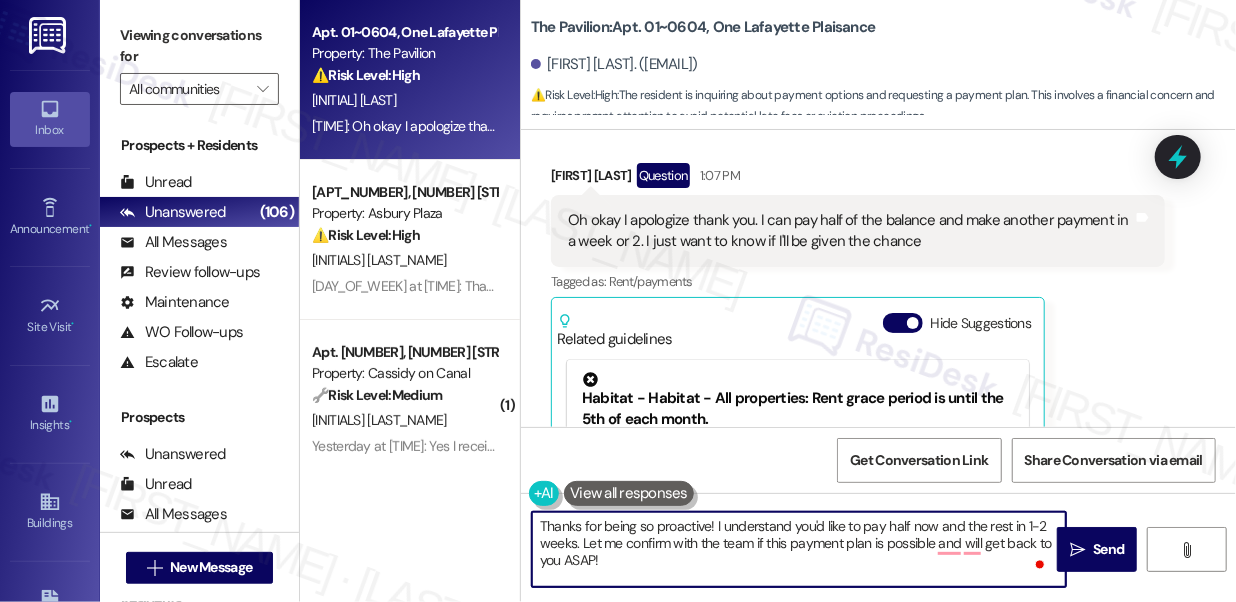 click on "Thanks for being so proactive! I understand you'd like to pay half now and the rest in 1-2 weeks. Let me confirm with the team if this payment plan is possible and will get back to you ASAP!" at bounding box center (799, 549) 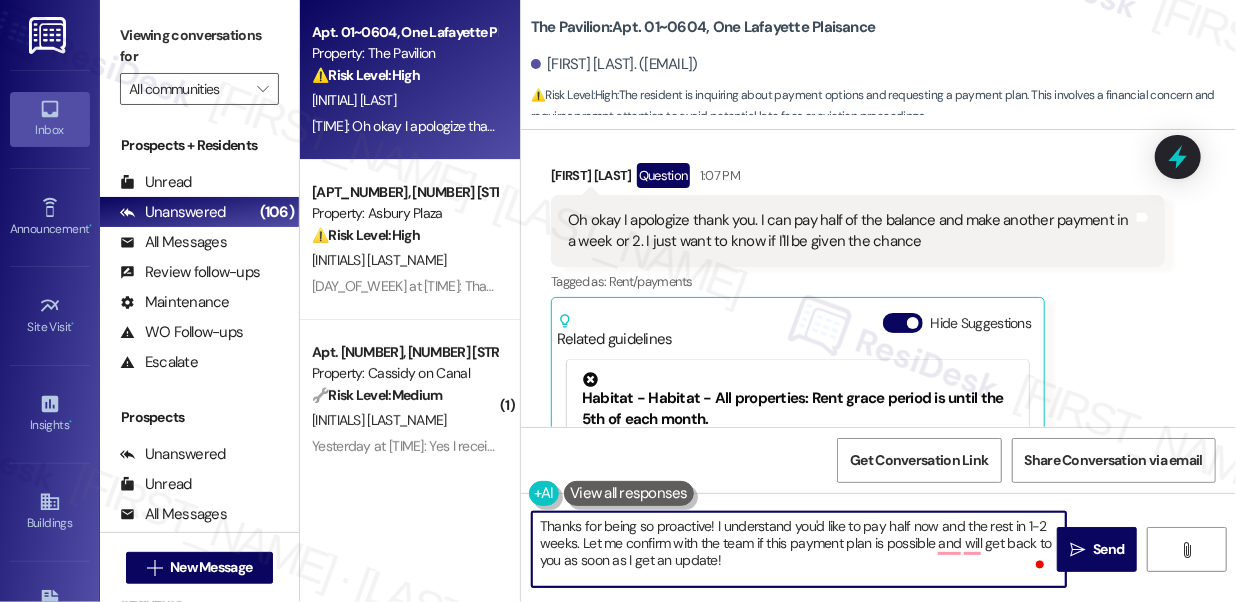 click on "Oh okay I apologize thank you. I can pay half of the balance and make another payment in a week or 2. I just want to know if I'll be given the chance" at bounding box center (850, 231) 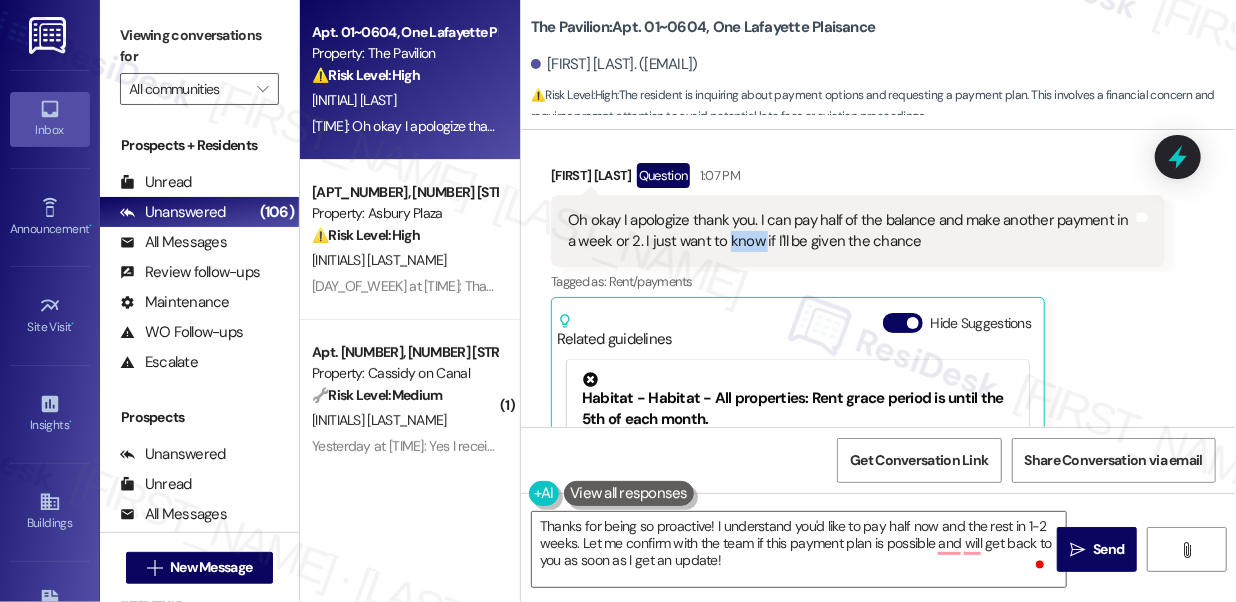click on "Oh okay I apologize thank you. I can pay half of the balance and make another payment in a week or 2. I just want to know if I'll be given the chance" at bounding box center (850, 231) 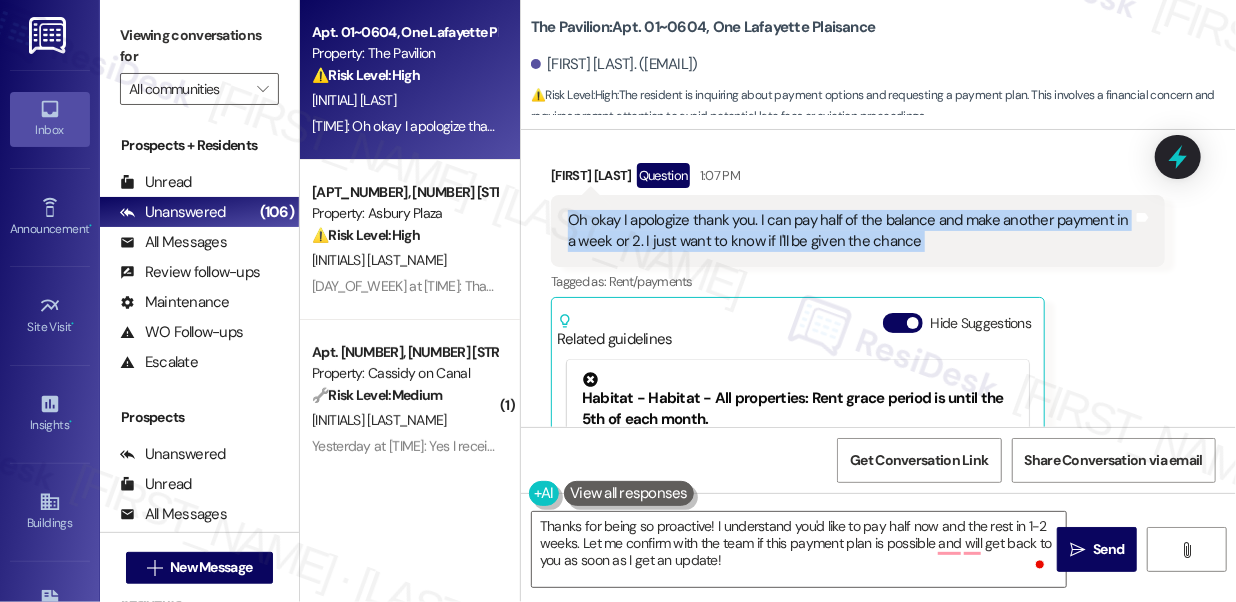 click on "Oh okay I apologize thank you. I can pay half of the balance and make another payment in a week or 2. I just want to know if I'll be given the chance" at bounding box center (850, 231) 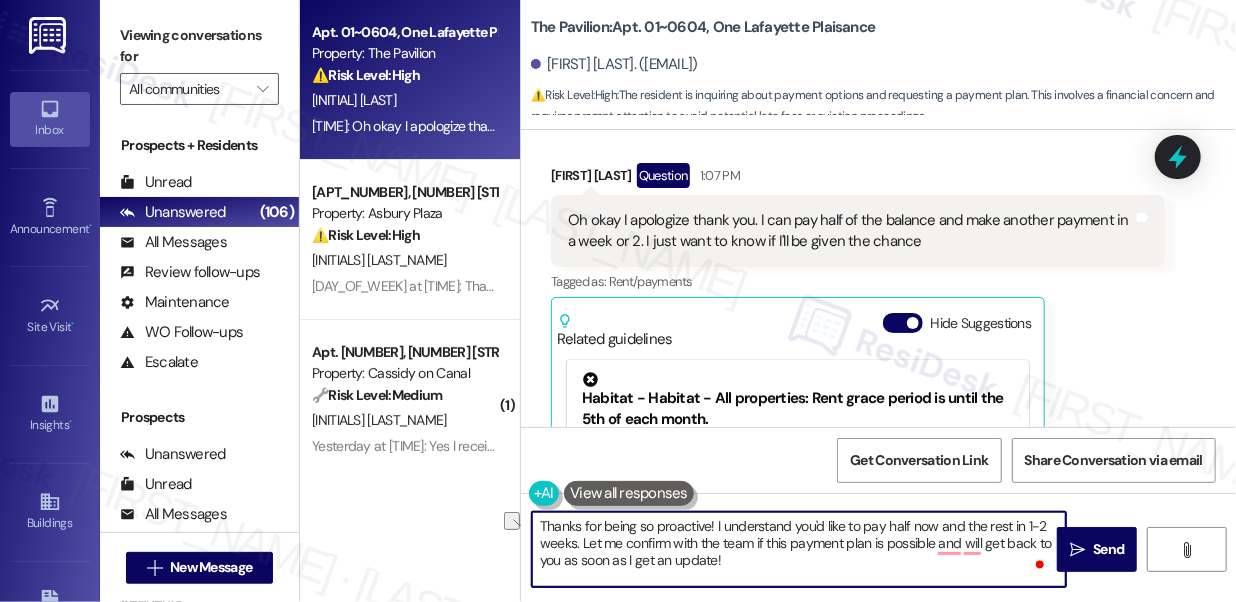 drag, startPoint x: 712, startPoint y: 526, endPoint x: 524, endPoint y: 522, distance: 188.04254 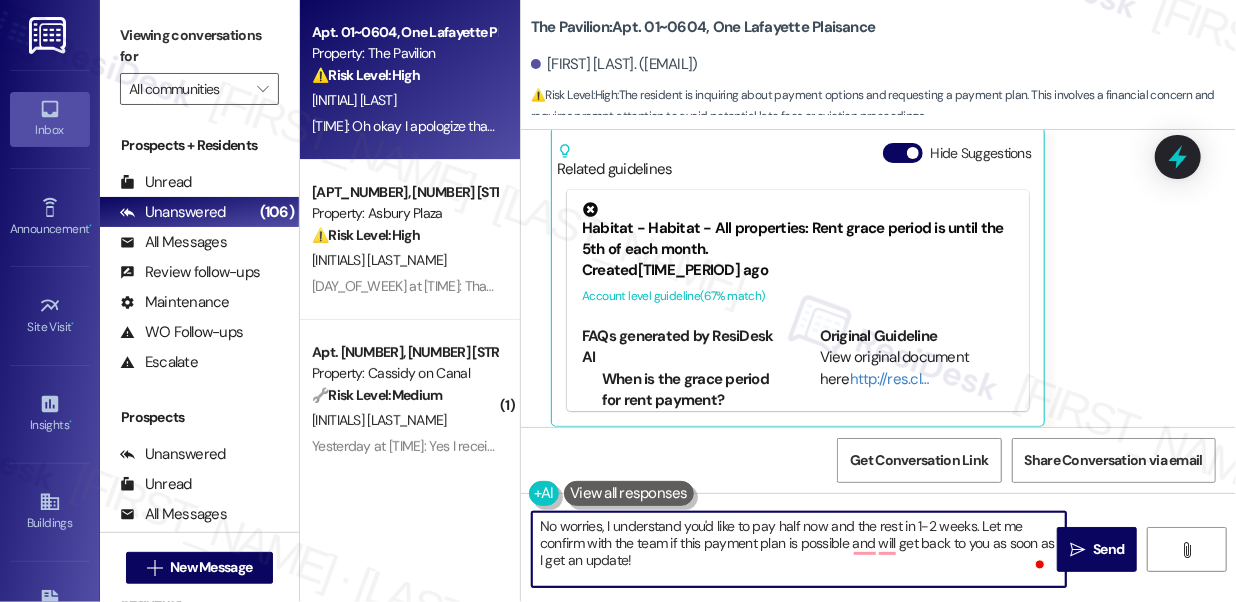 scroll, scrollTop: 8631, scrollLeft: 0, axis: vertical 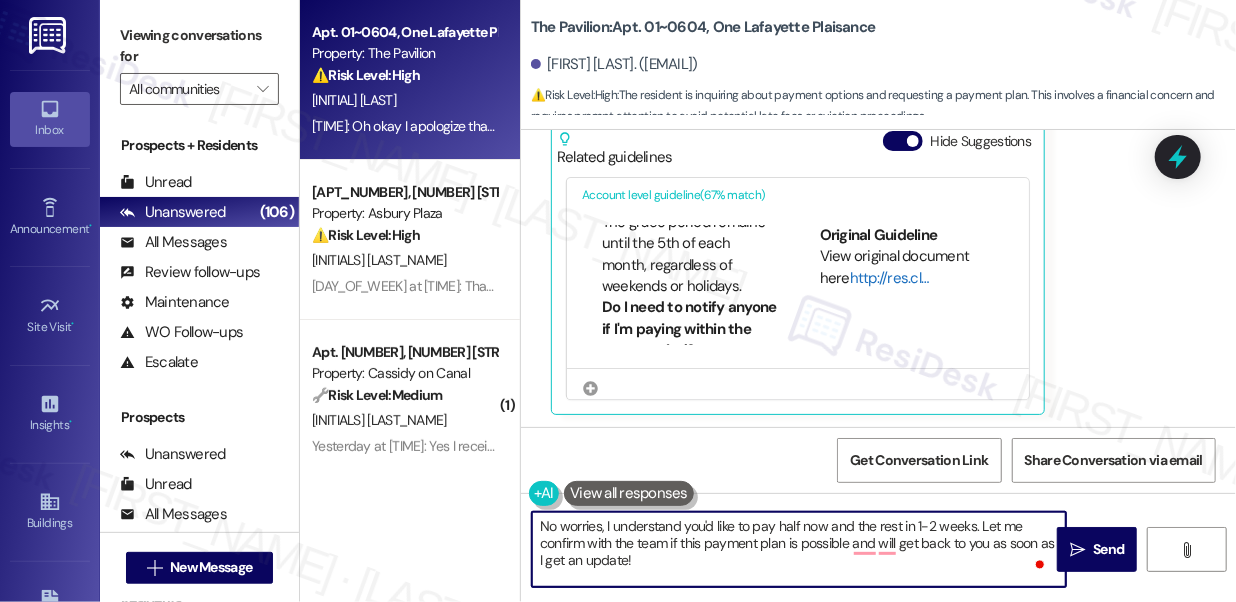 type on "No worries, I understand you'd like to pay half now and the rest in 1-2 weeks. Let me confirm with the team if this payment plan is possible and will get back to you as soon as I get an update!" 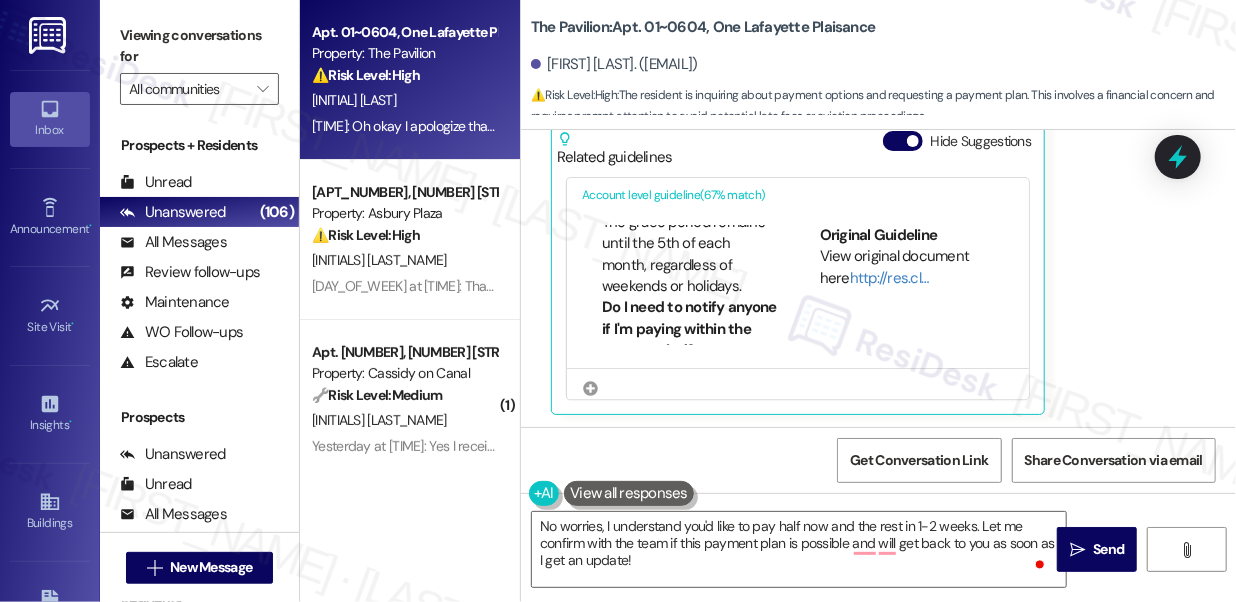 click on "The Pavilion: Apt. [NUMBER]~[NUMBER], [NUMBER] [STREET]" at bounding box center (703, 27) 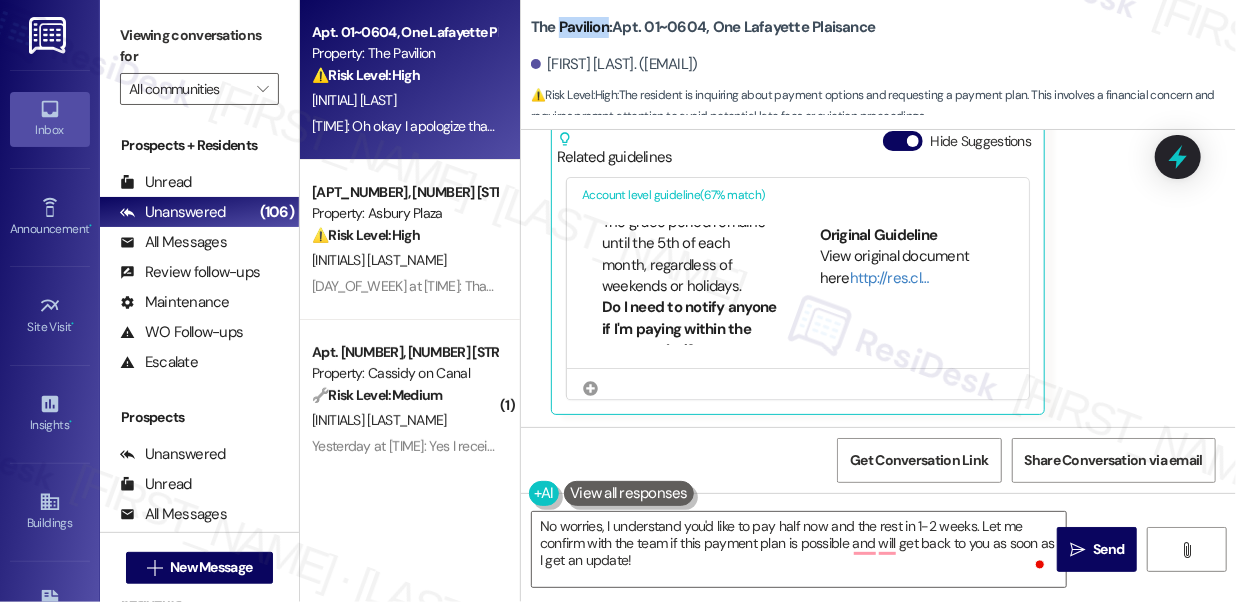 click on "The Pavilion: Apt. [NUMBER]~[NUMBER], [NUMBER] [STREET]" at bounding box center [703, 27] 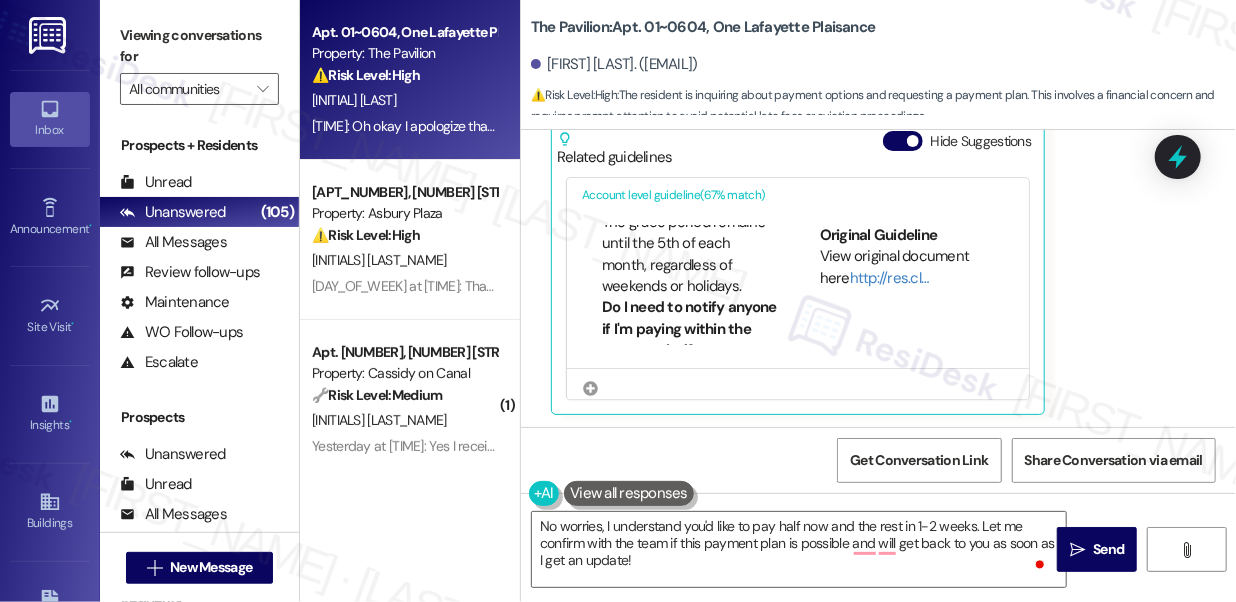 click on "Viewing conversations for" at bounding box center (199, 46) 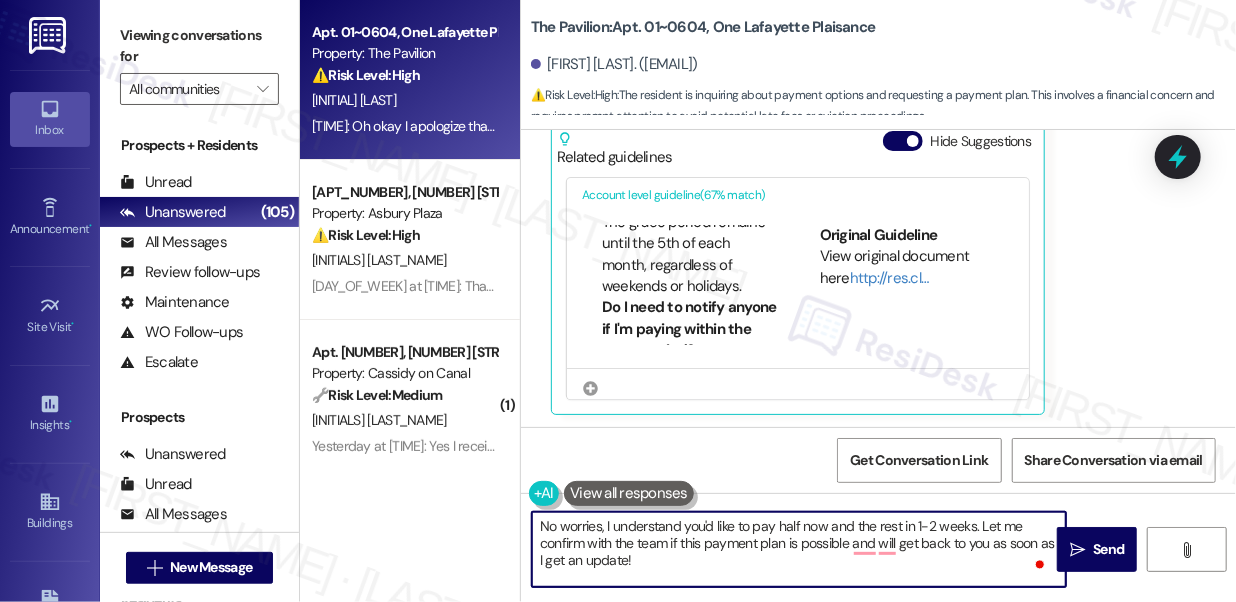 click on "No worries, I understand you'd like to pay half now and the rest in 1-2 weeks. Let me confirm with the team if this payment plan is possible and will get back to you as soon as I get an update!" at bounding box center (799, 549) 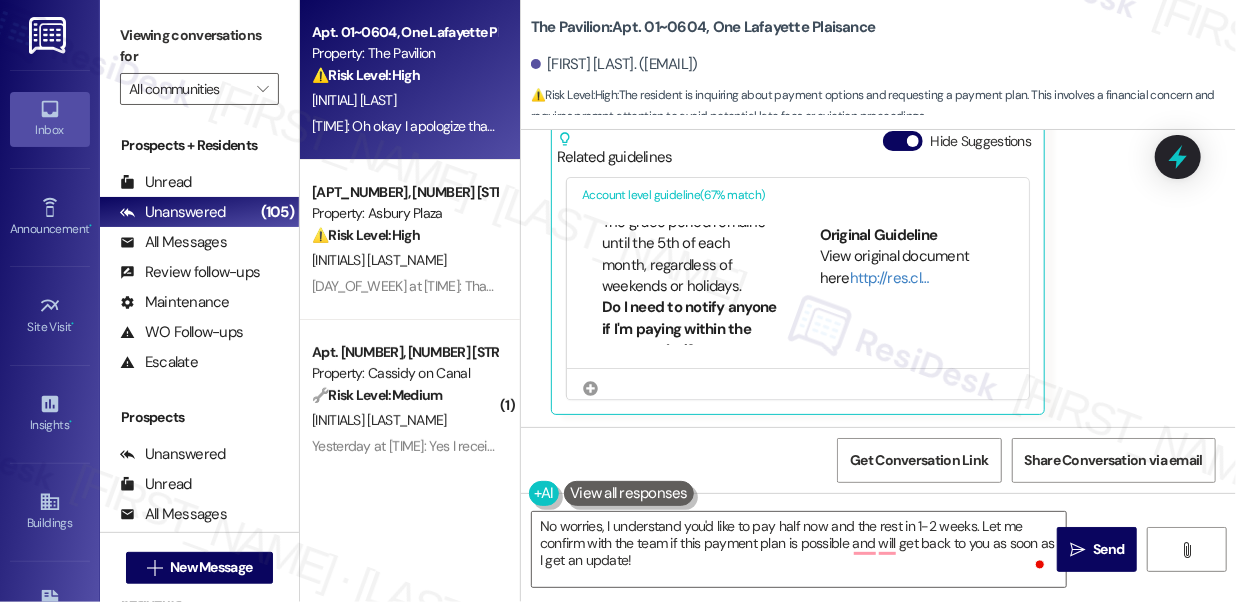 click on "Viewing conversations for" at bounding box center [199, 46] 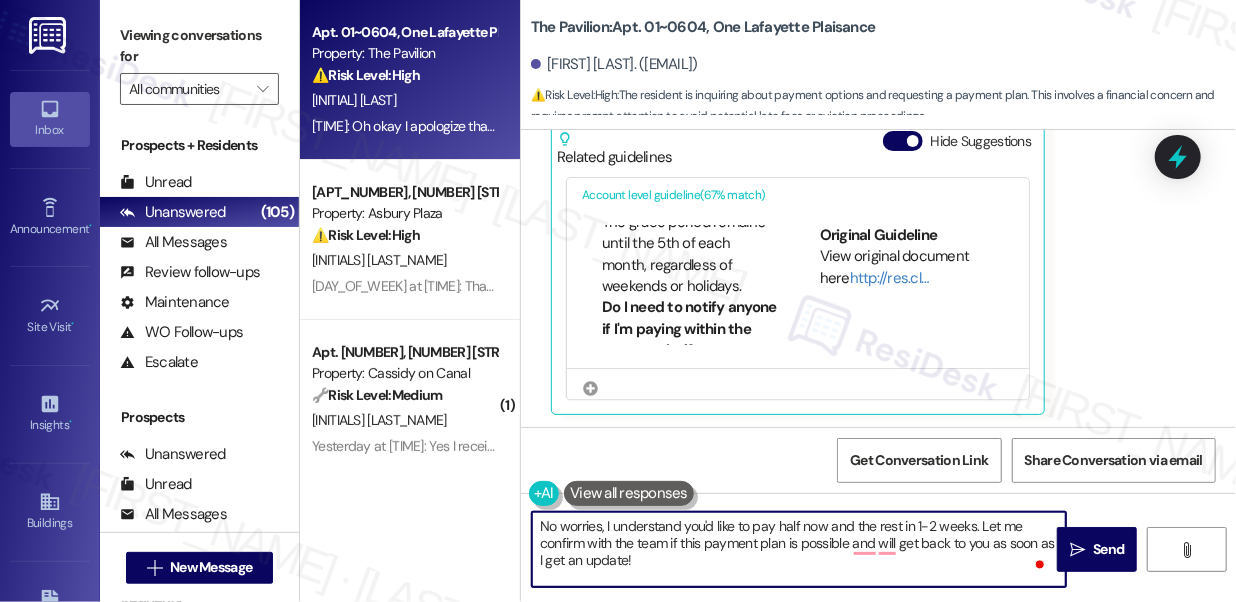 click on "No worries, I understand you'd like to pay half now and the rest in 1-2 weeks. Let me confirm with the team if this payment plan is possible and will get back to you as soon as I get an update!" at bounding box center [799, 549] 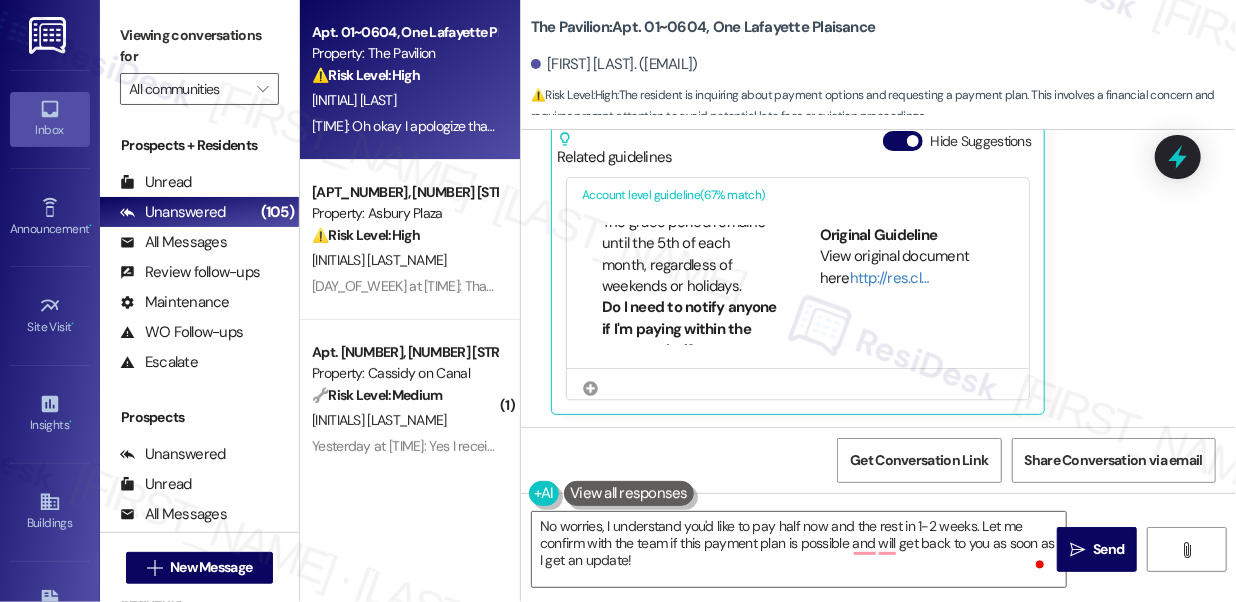 click on "Viewing conversations for All communities " at bounding box center [199, 62] 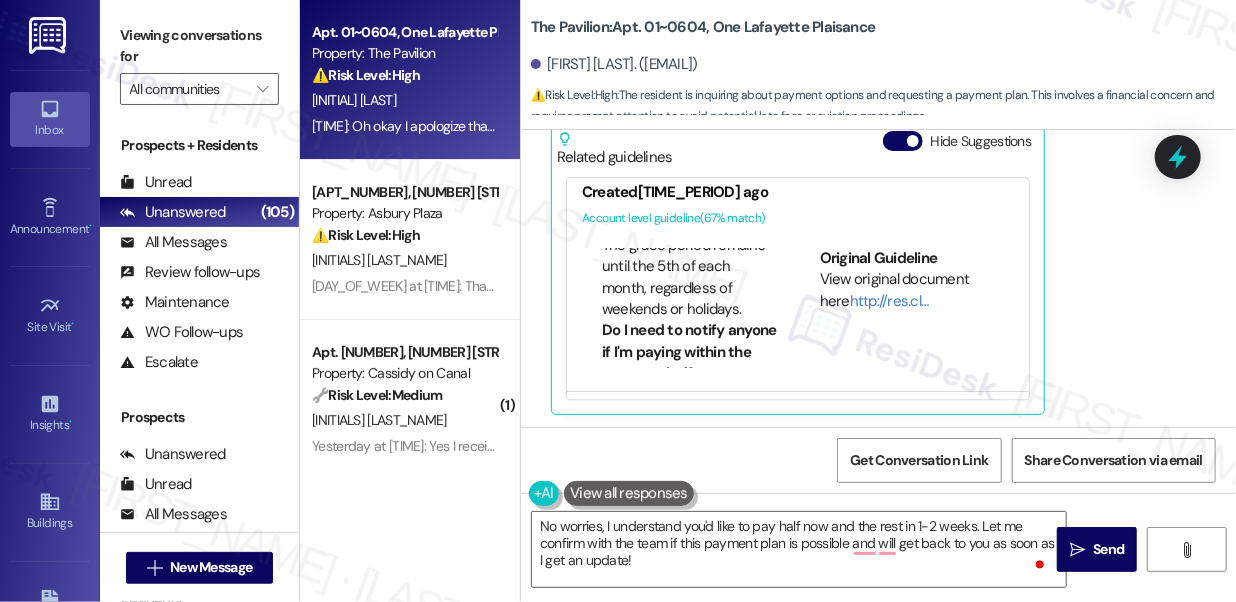 scroll, scrollTop: 0, scrollLeft: 0, axis: both 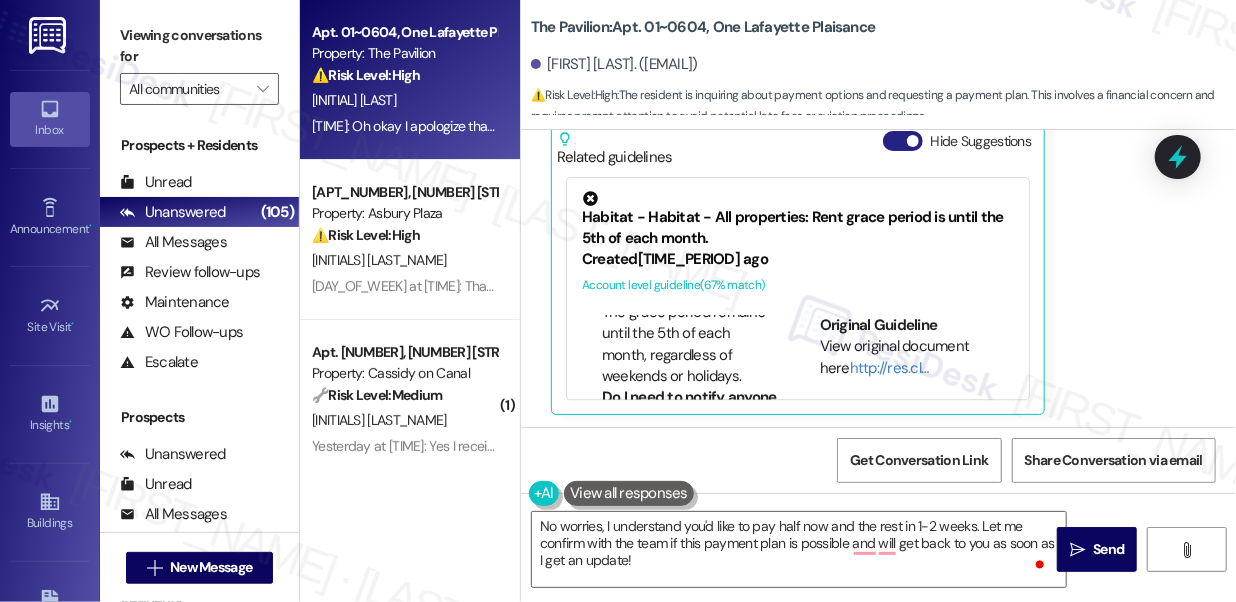 click on "Hide Suggestions" at bounding box center (903, 141) 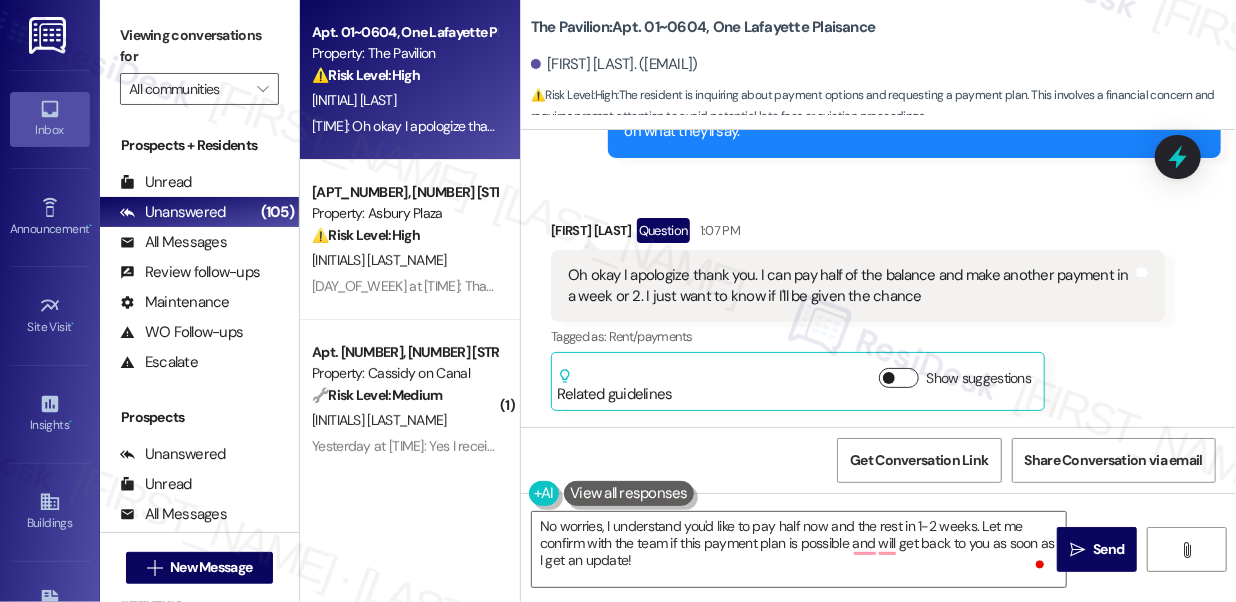 scroll, scrollTop: 8390, scrollLeft: 0, axis: vertical 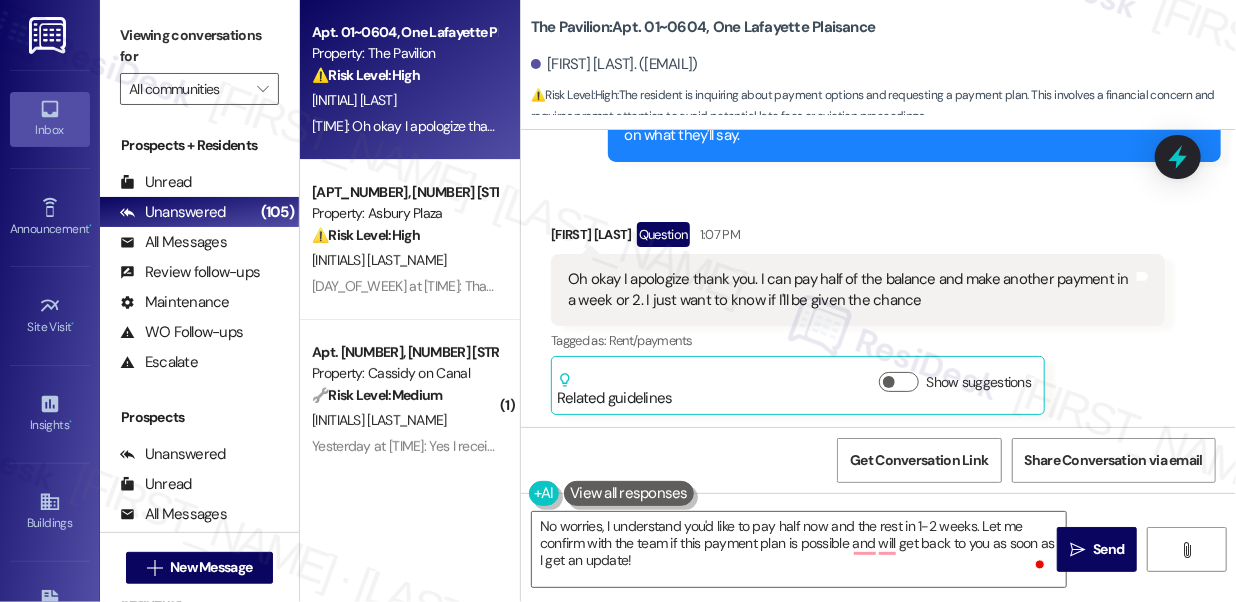 click on "Oh okay I apologize thank you. I can pay half of the balance and make another payment in a week or 2. I just want to know if I'll be given the chance" at bounding box center [850, 290] 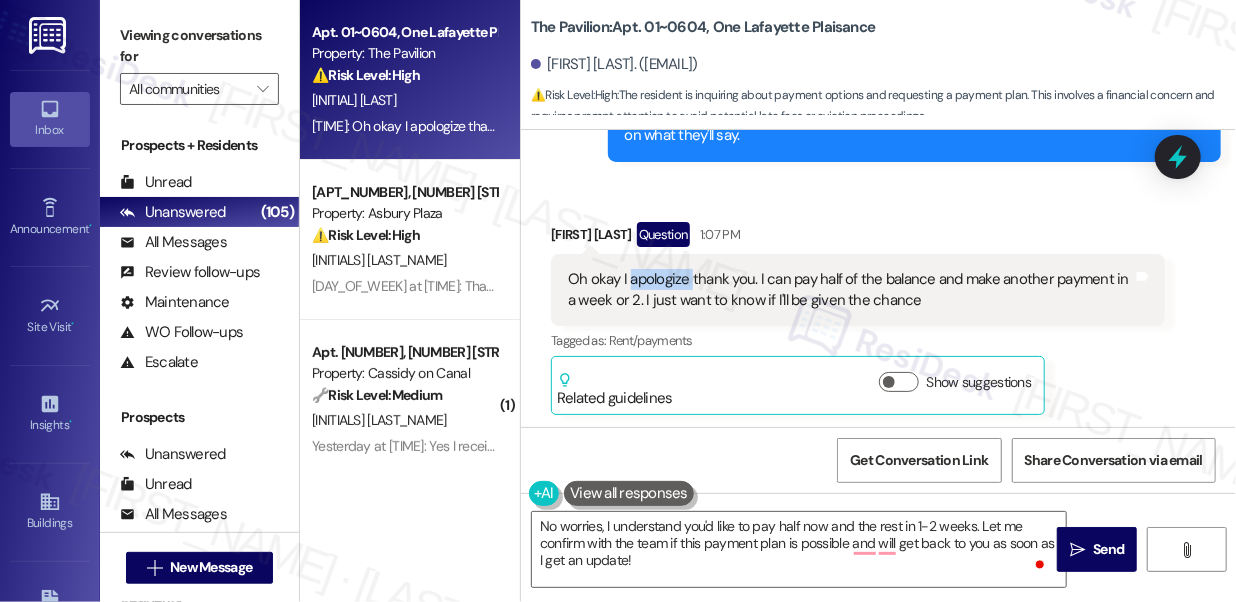 click on "Oh okay I apologize thank you. I can pay half of the balance and make another payment in a week or 2. I just want to know if I'll be given the chance" at bounding box center [850, 290] 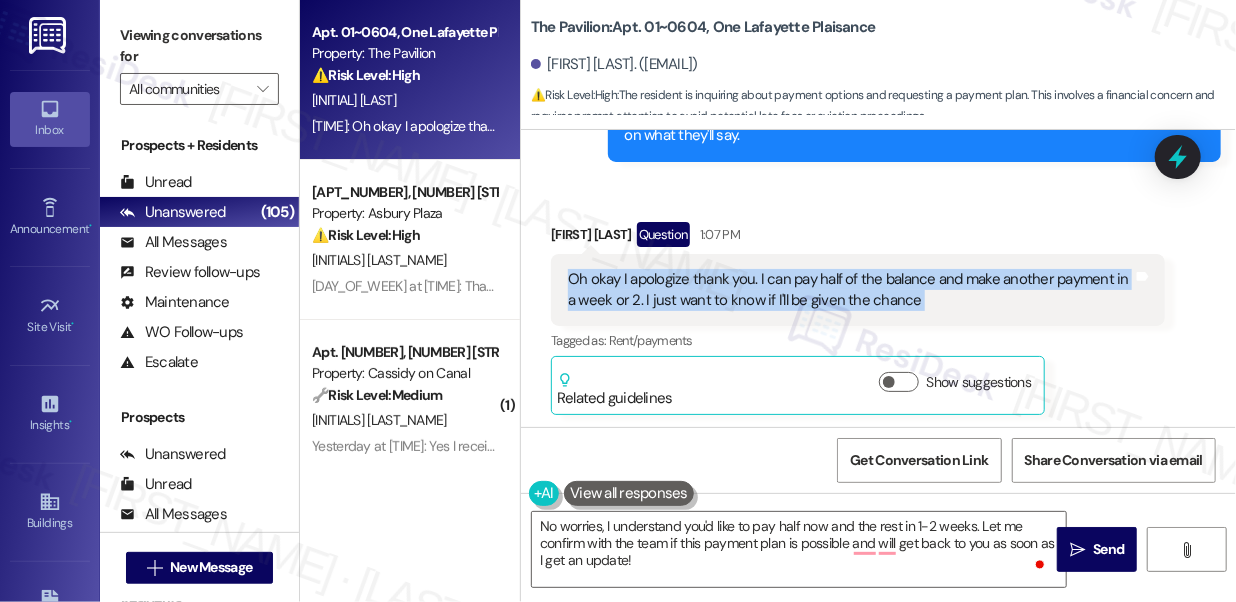 click on "Oh okay I apologize thank you. I can pay half of the balance and make another payment in a week or 2. I just want to know if I'll be given the chance" at bounding box center [850, 290] 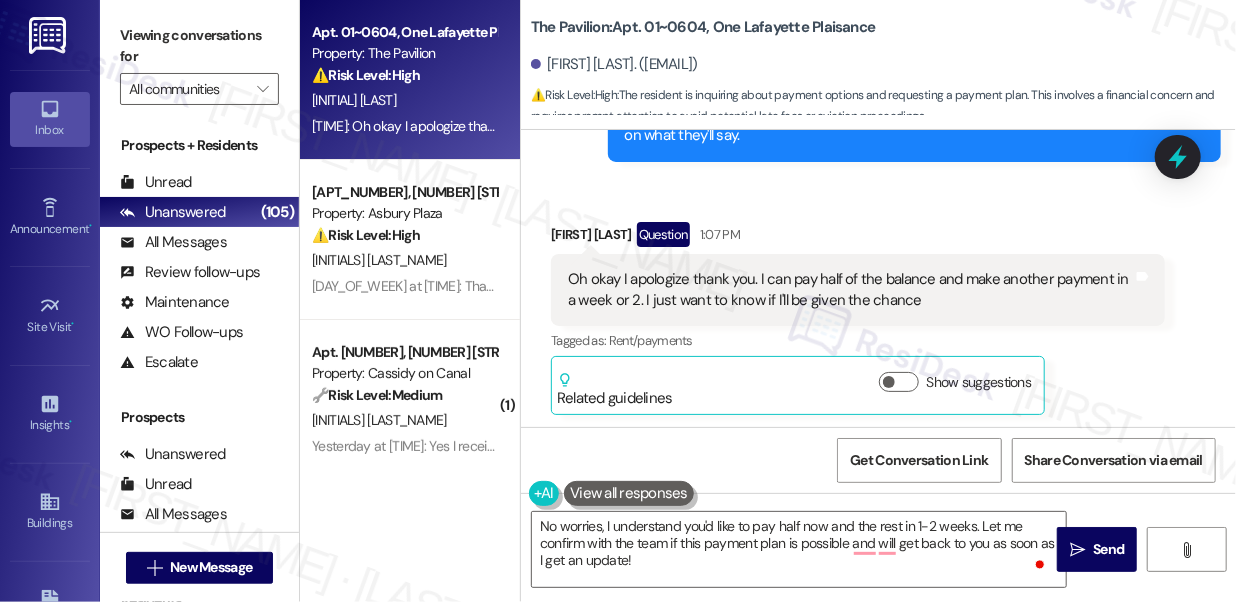 click on "The Pavilion: Apt. [NUMBER]~[NUMBER], [NUMBER] [STREET]" at bounding box center (703, 27) 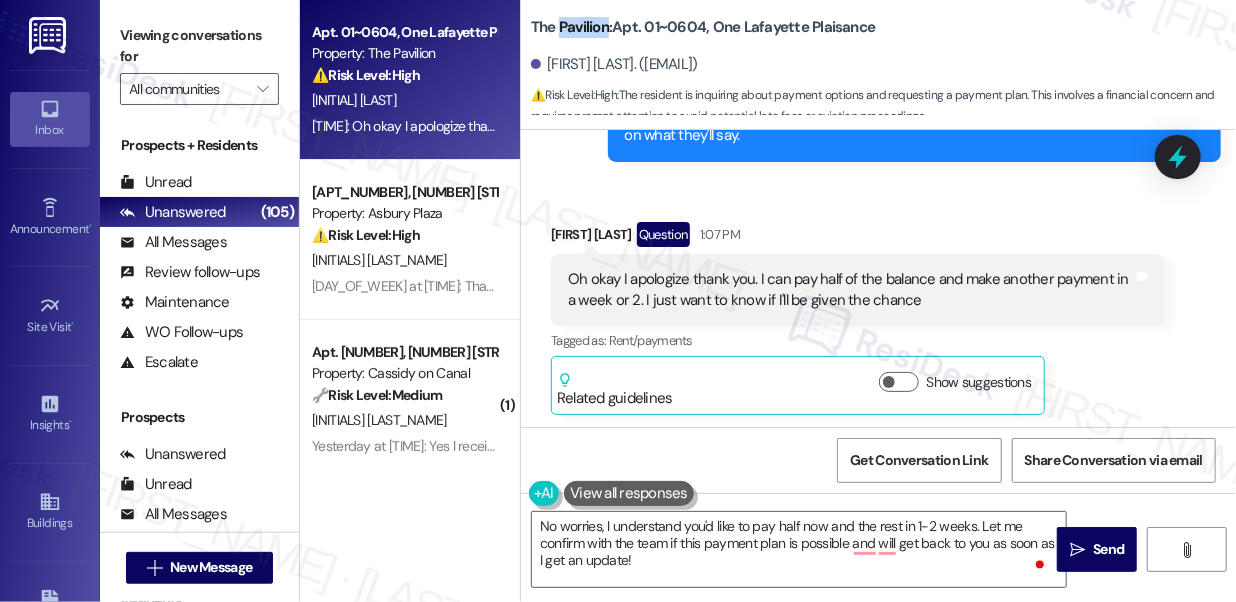click on "The Pavilion: Apt. [NUMBER]~[NUMBER], [NUMBER] [STREET]" at bounding box center (703, 27) 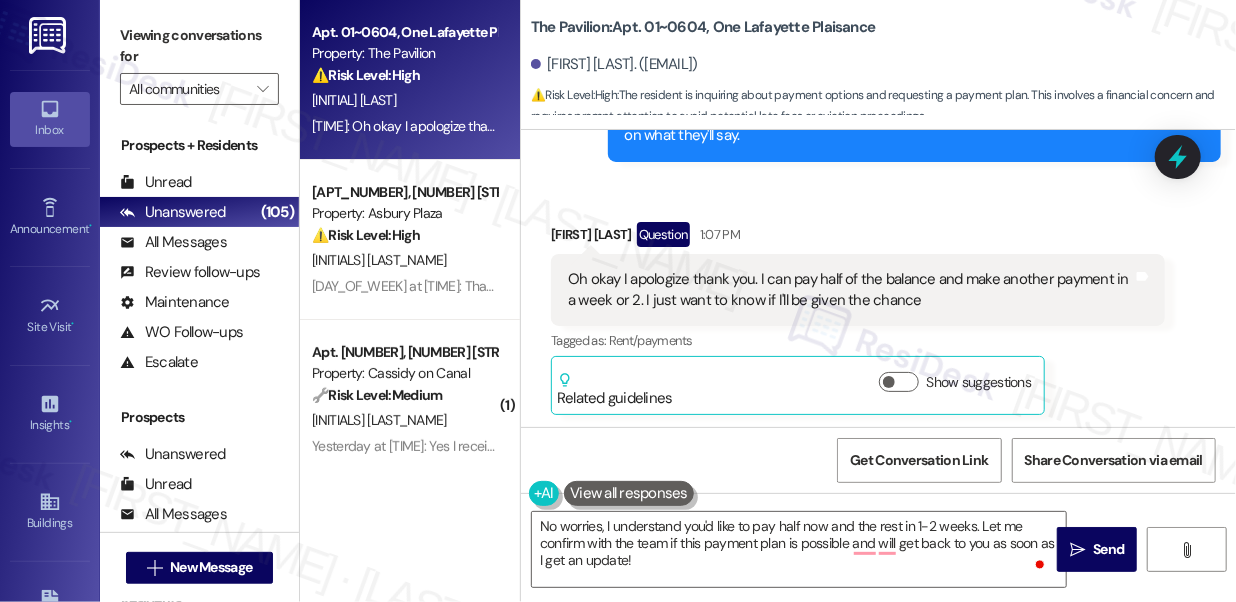 click on "Viewing conversations for" at bounding box center [199, 46] 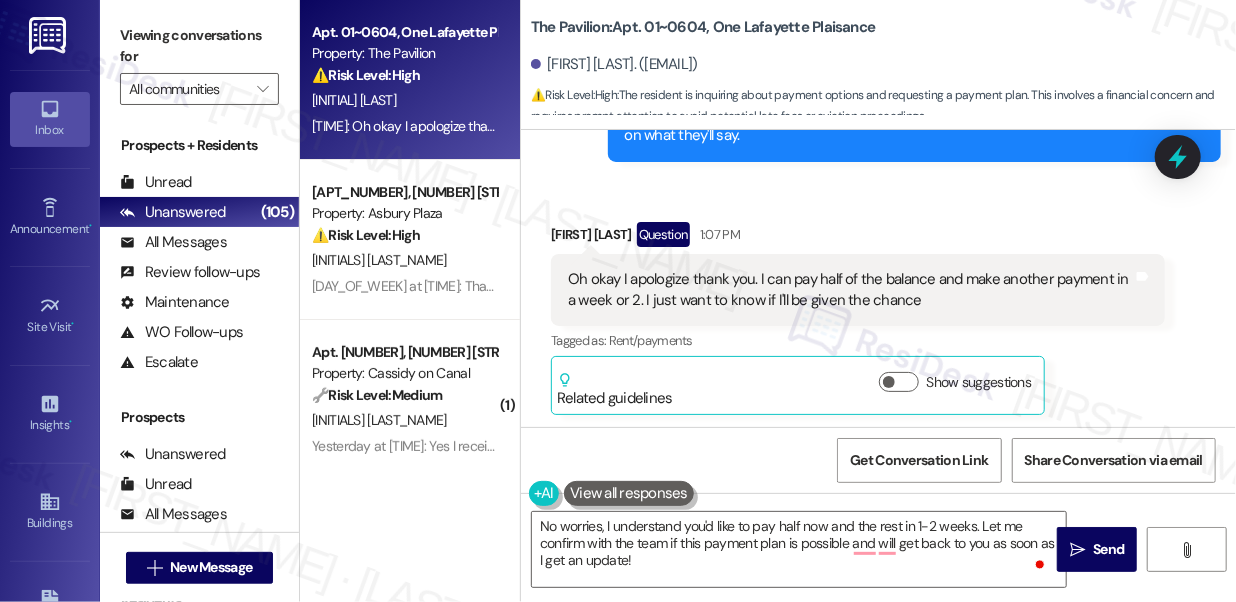 click on "Viewing conversations for" at bounding box center [199, 46] 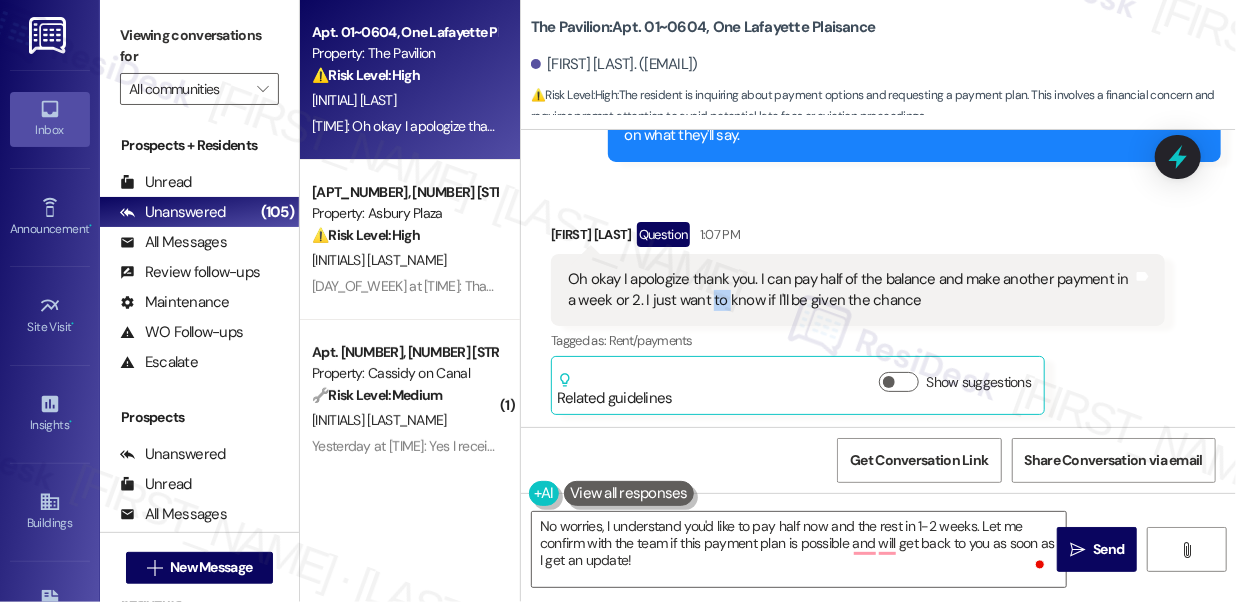 click on "Oh okay I apologize thank you. I can pay half of the balance and make another payment in a week or 2. I just want to know if I'll be given the chance" at bounding box center [850, 290] 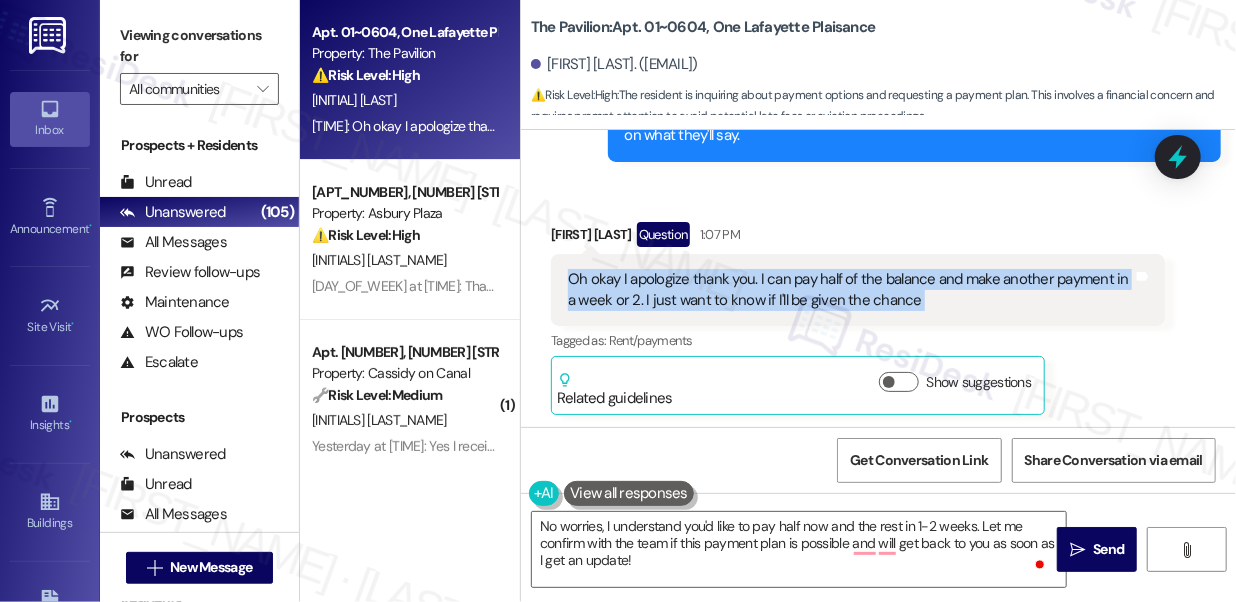 click on "Oh okay I apologize thank you. I can pay half of the balance and make another payment in a week or 2. I just want to know if I'll be given the chance" at bounding box center (850, 290) 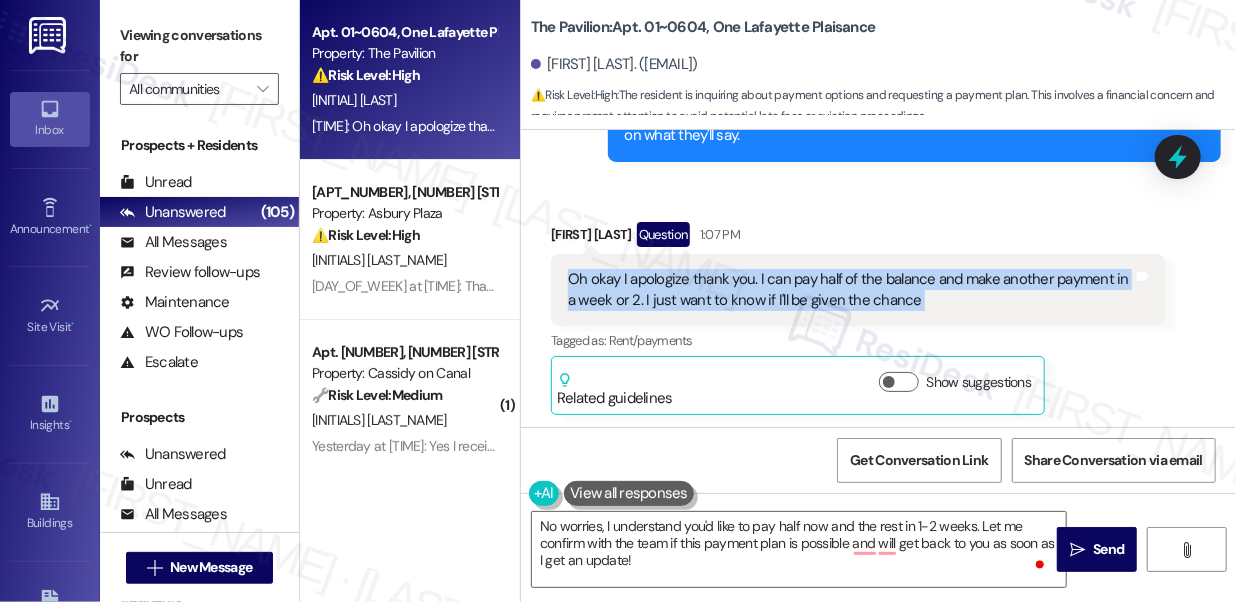 click on "Oh okay I apologize thank you. I can pay half of the balance and make another payment in a week or 2. I just want to know if I'll be given the chance" at bounding box center (850, 290) 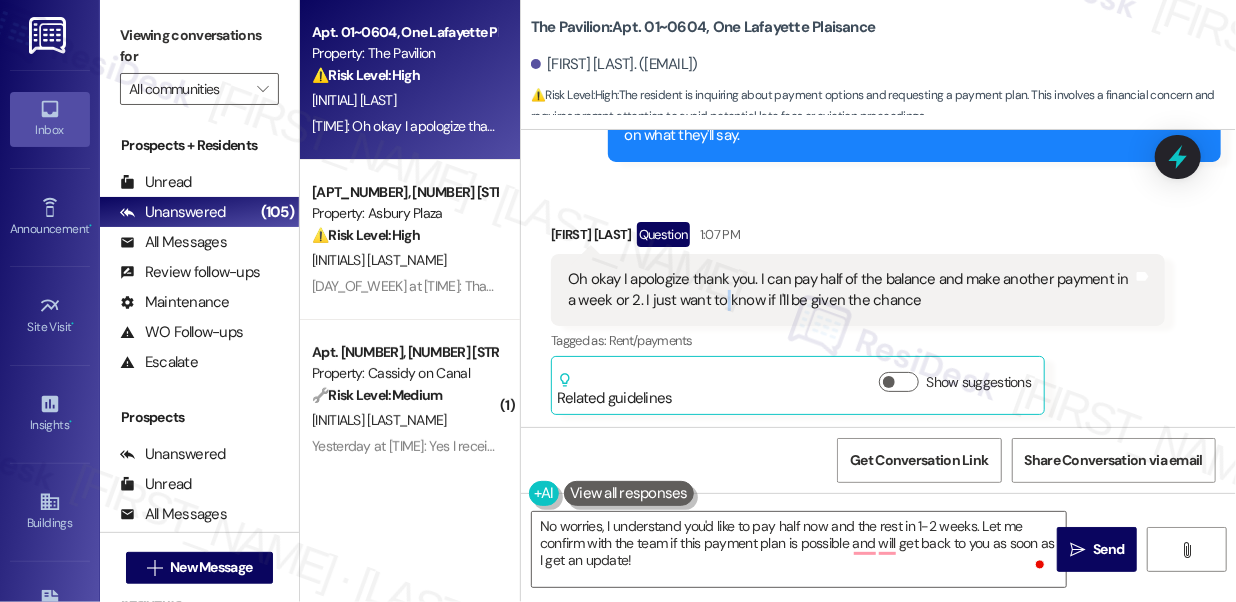 click on "Oh okay I apologize thank you. I can pay half of the balance and make another payment in a week or 2. I just want to know if I'll be given the chance" at bounding box center [850, 290] 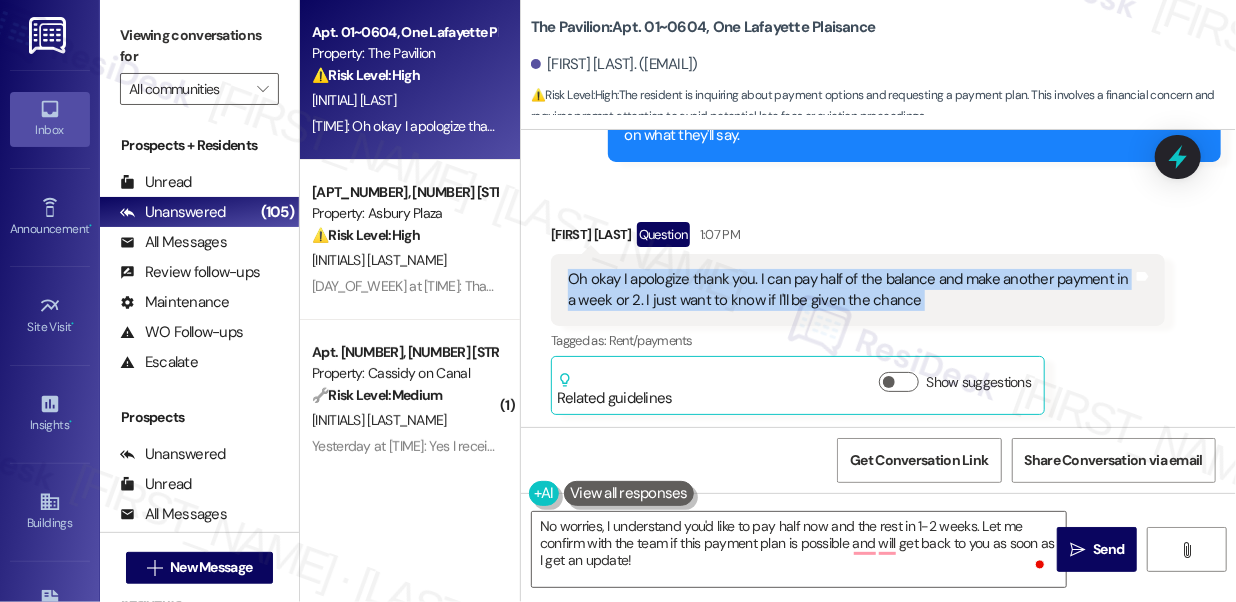 click on "Oh okay I apologize thank you. I can pay half of the balance and make another payment in a week or 2. I just want to know if I'll be given the chance" at bounding box center [850, 290] 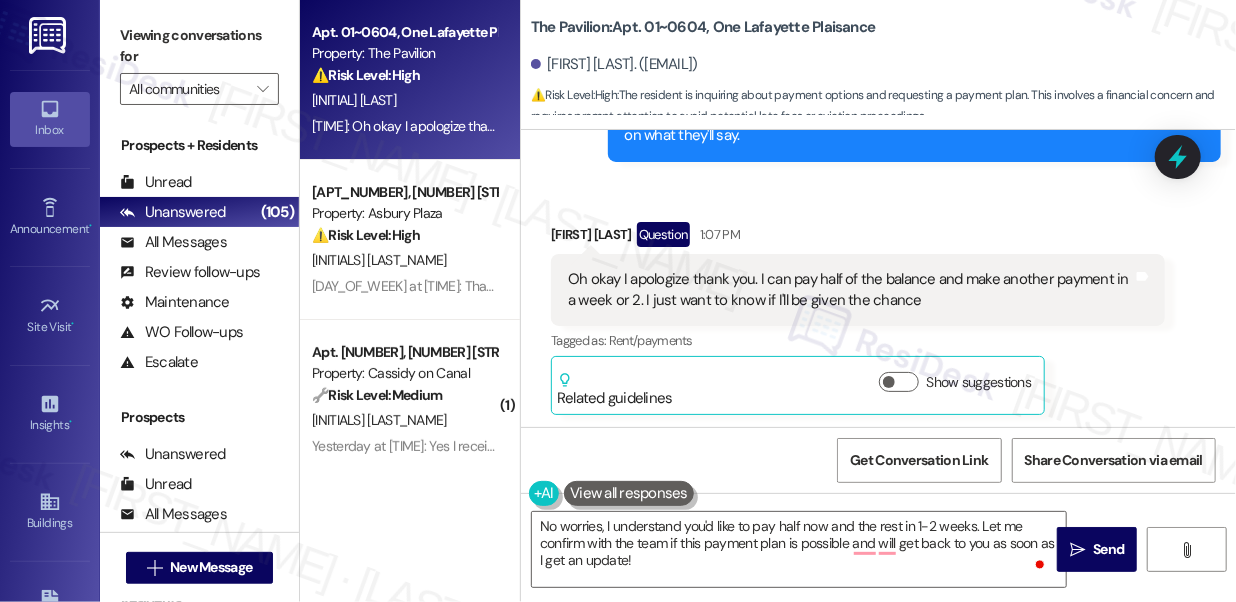 click on "Viewing conversations for" at bounding box center [199, 46] 